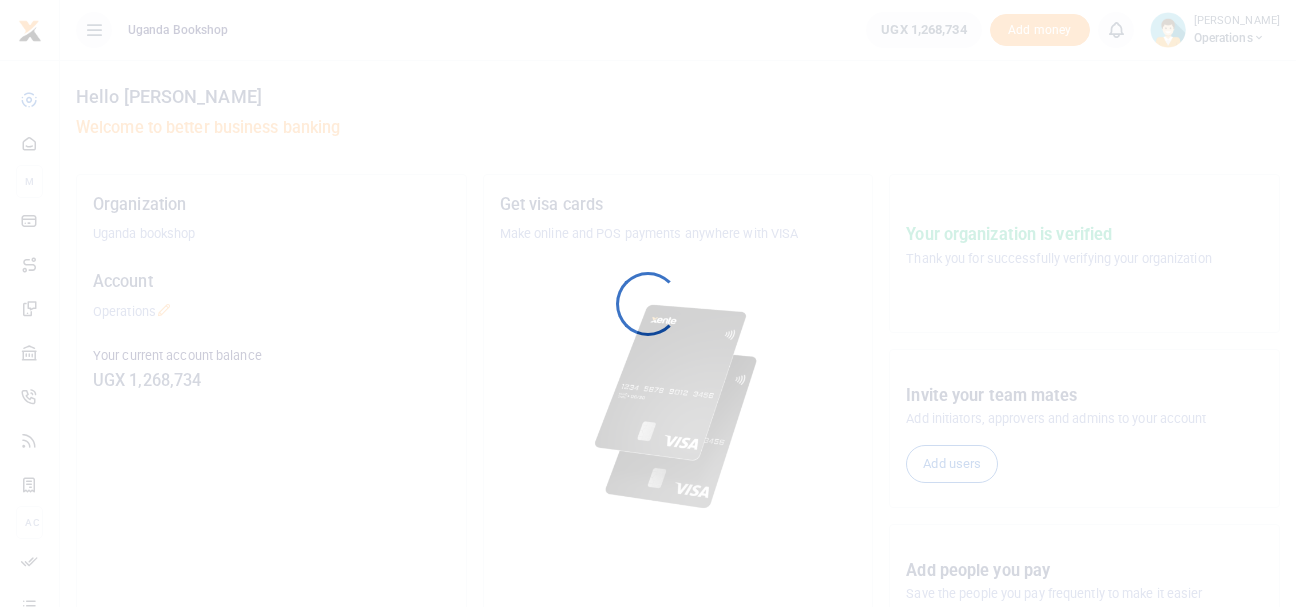 scroll, scrollTop: 0, scrollLeft: 0, axis: both 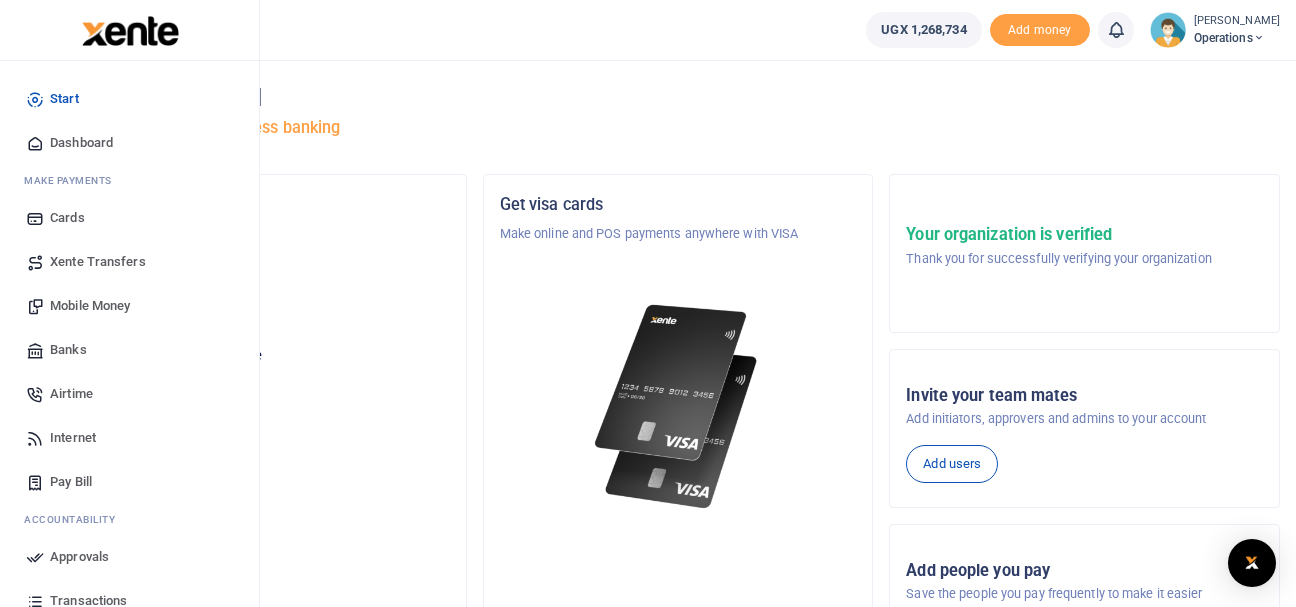 click on "Mobile Money" at bounding box center (90, 306) 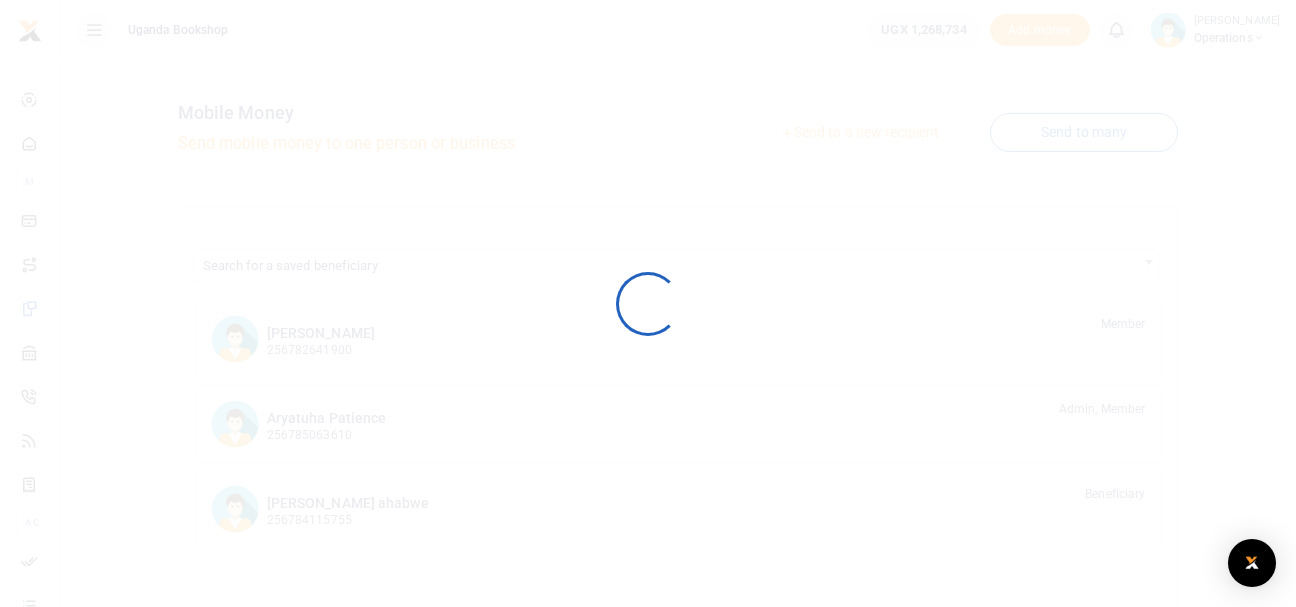 scroll, scrollTop: 0, scrollLeft: 0, axis: both 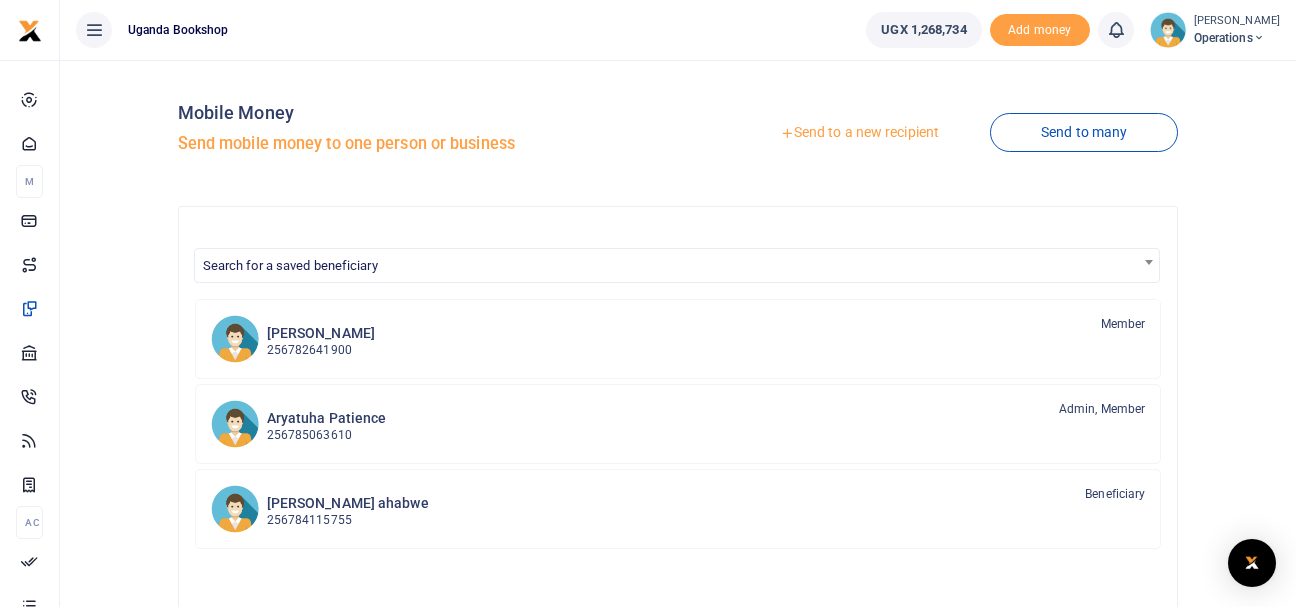 click on "Send to a new recipient" at bounding box center (859, 133) 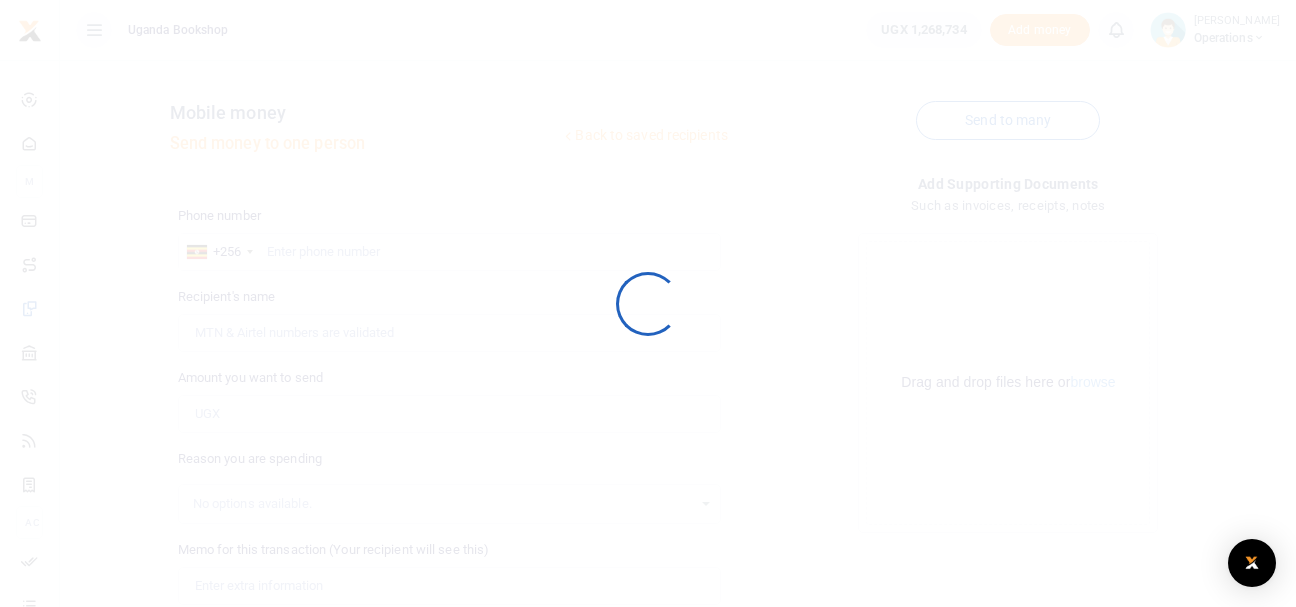scroll, scrollTop: 0, scrollLeft: 0, axis: both 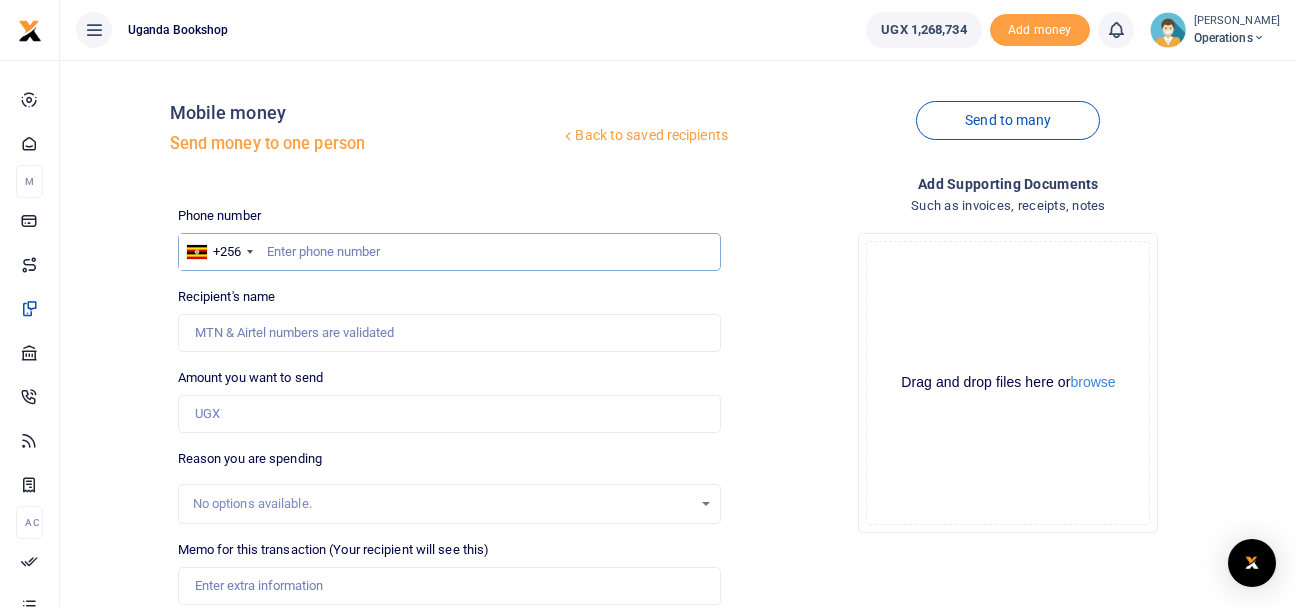 click at bounding box center [449, 252] 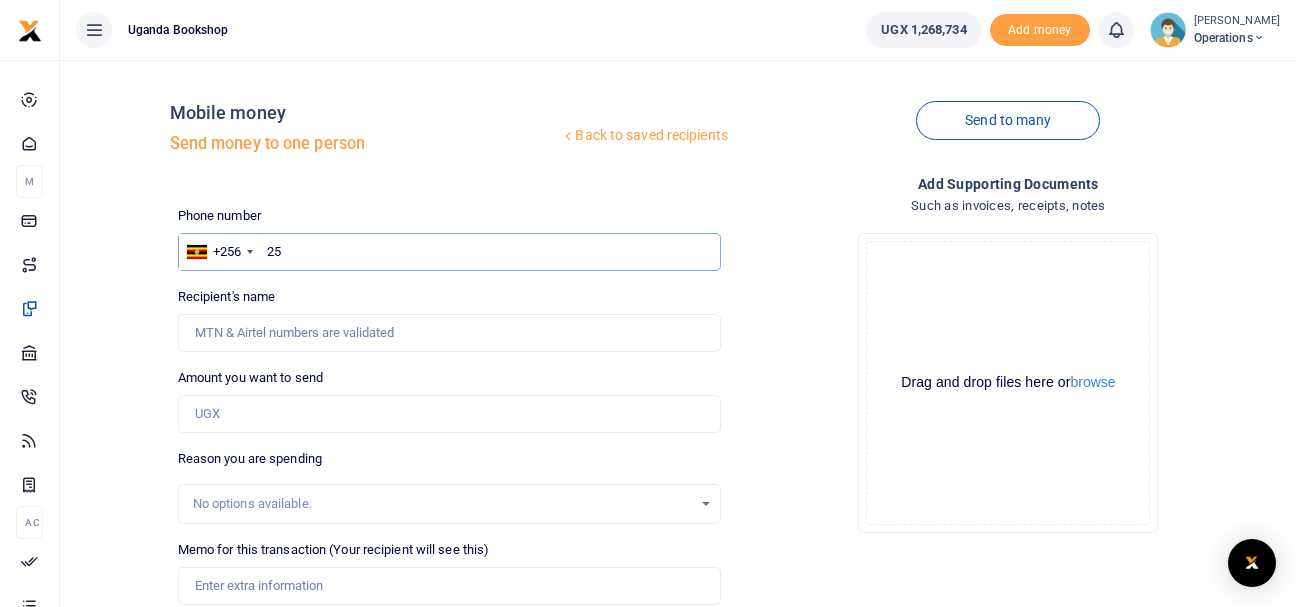 type on "2" 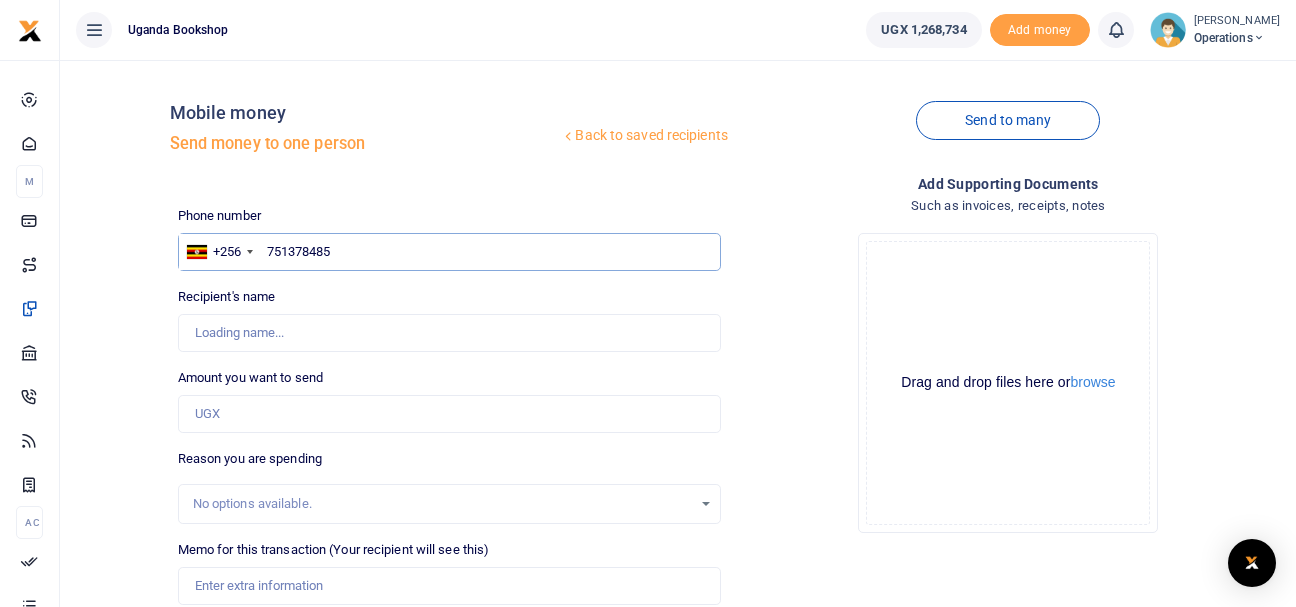 type on "751378485" 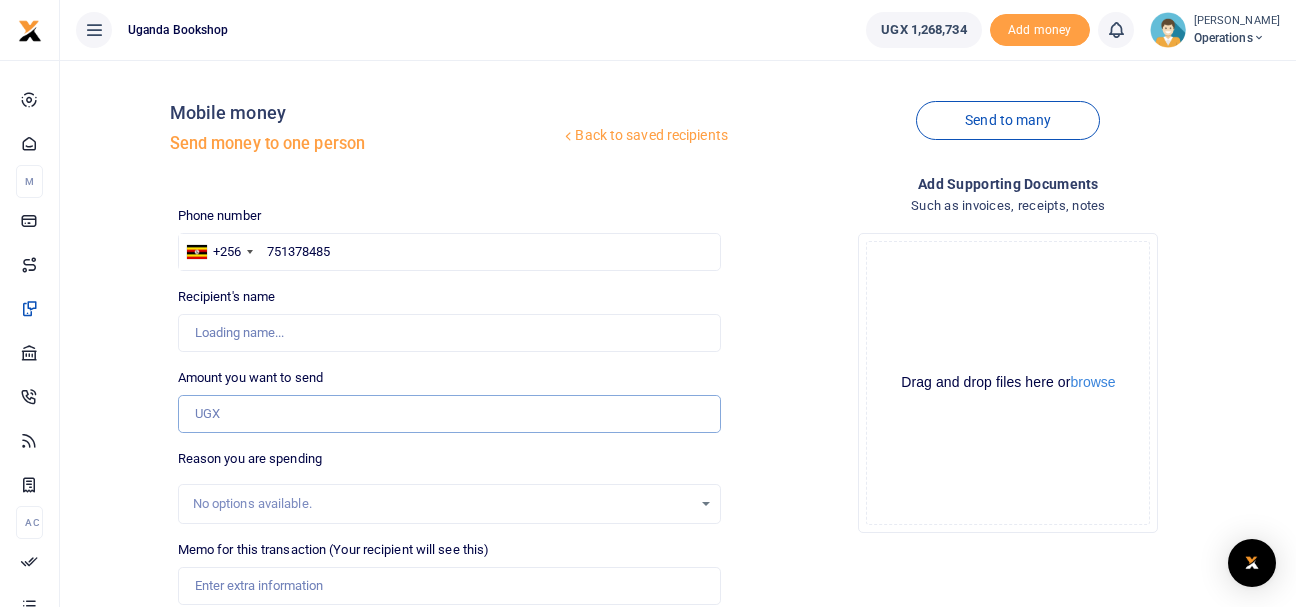 click on "Amount you want to send" at bounding box center (449, 414) 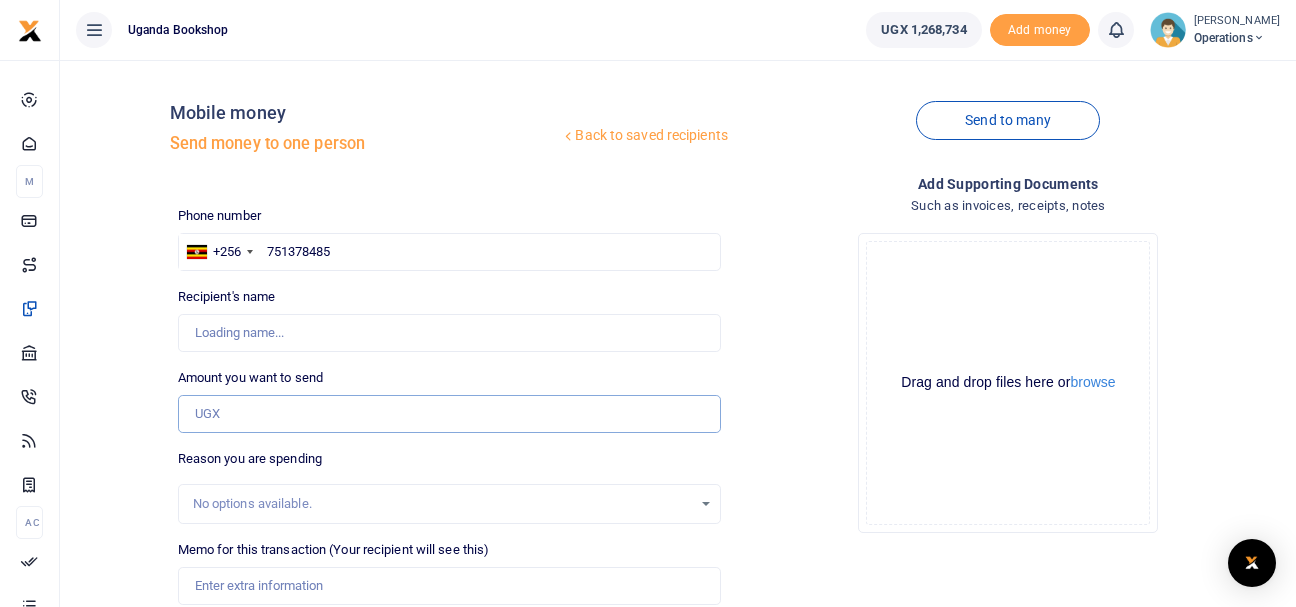 type on "[PERSON_NAME]" 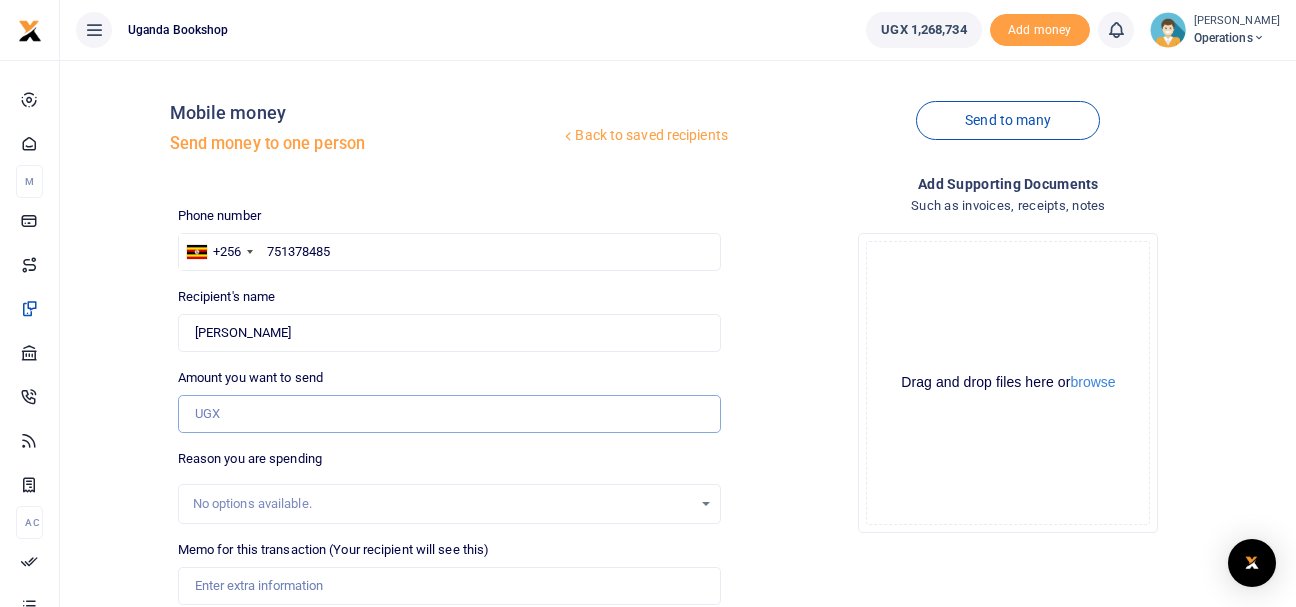 click on "Amount you want to send" at bounding box center (449, 414) 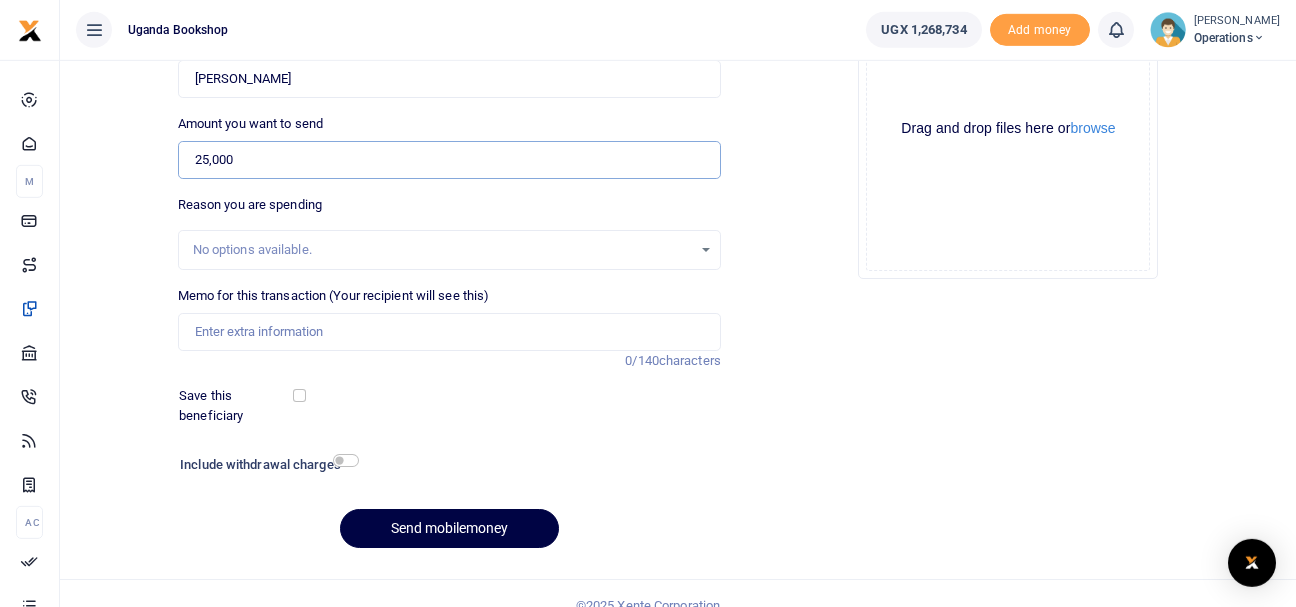 scroll, scrollTop: 251, scrollLeft: 0, axis: vertical 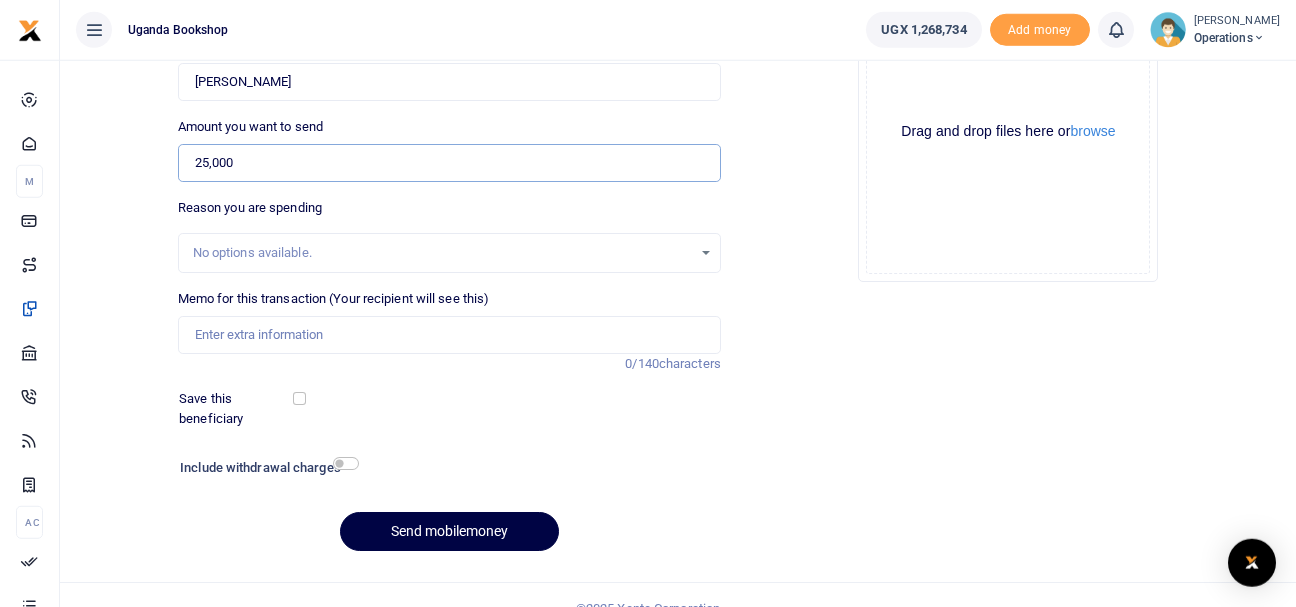 type on "25,000" 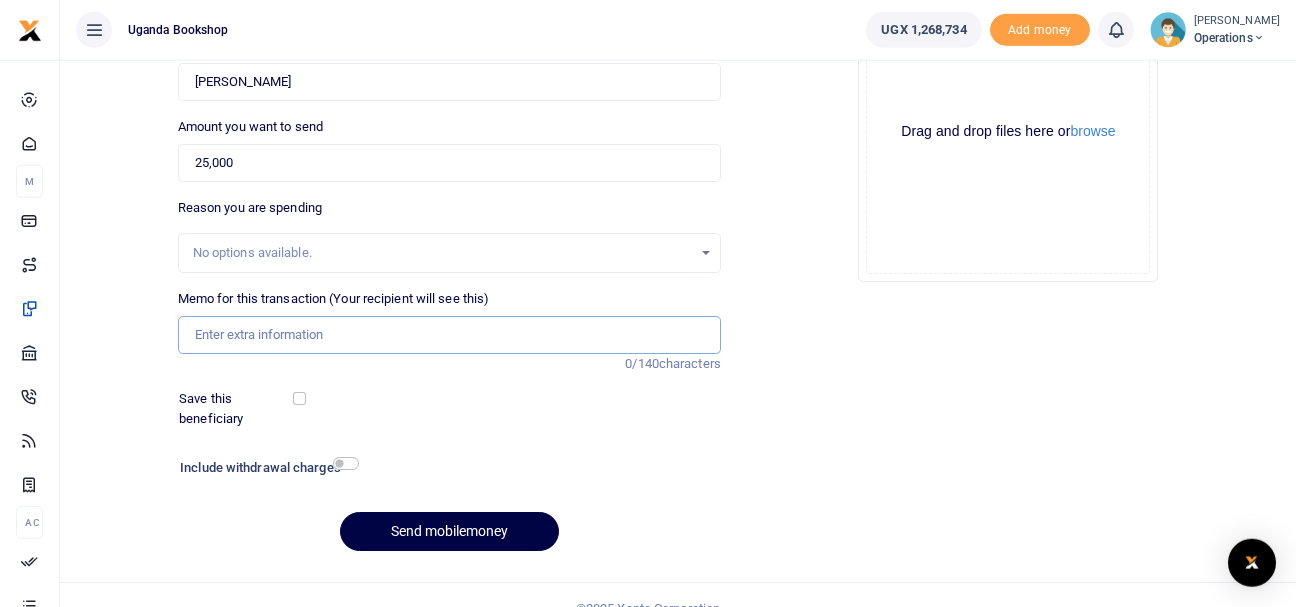 click on "Memo for this transaction (Your recipient will see this)" at bounding box center [449, 335] 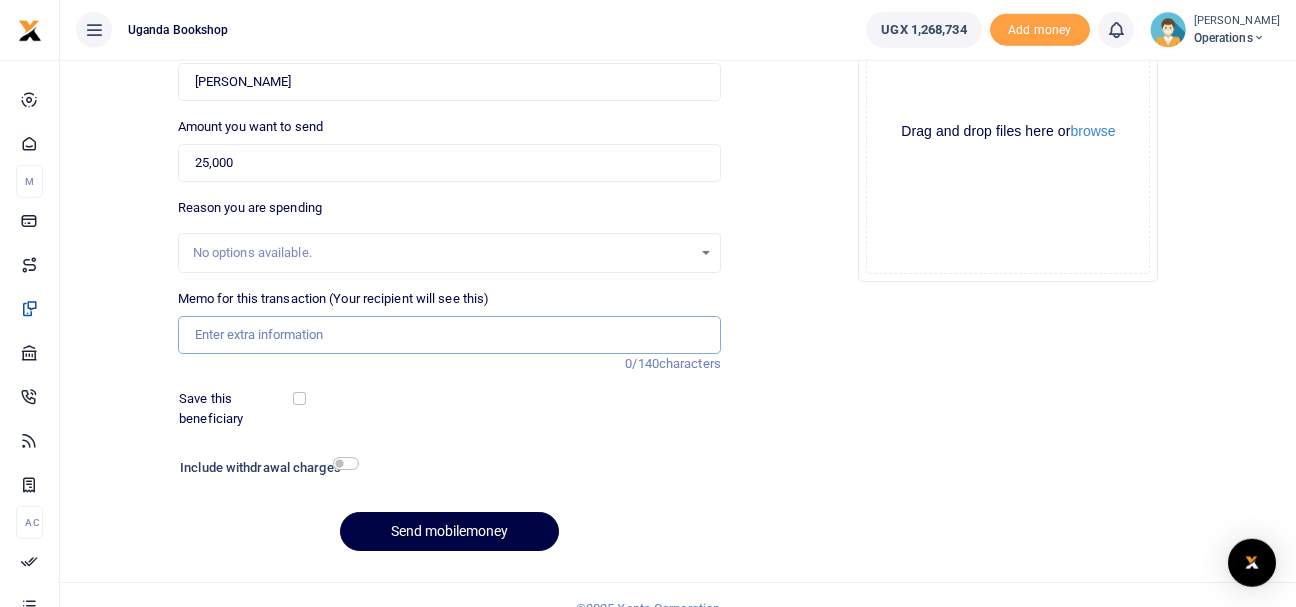 type on "s" 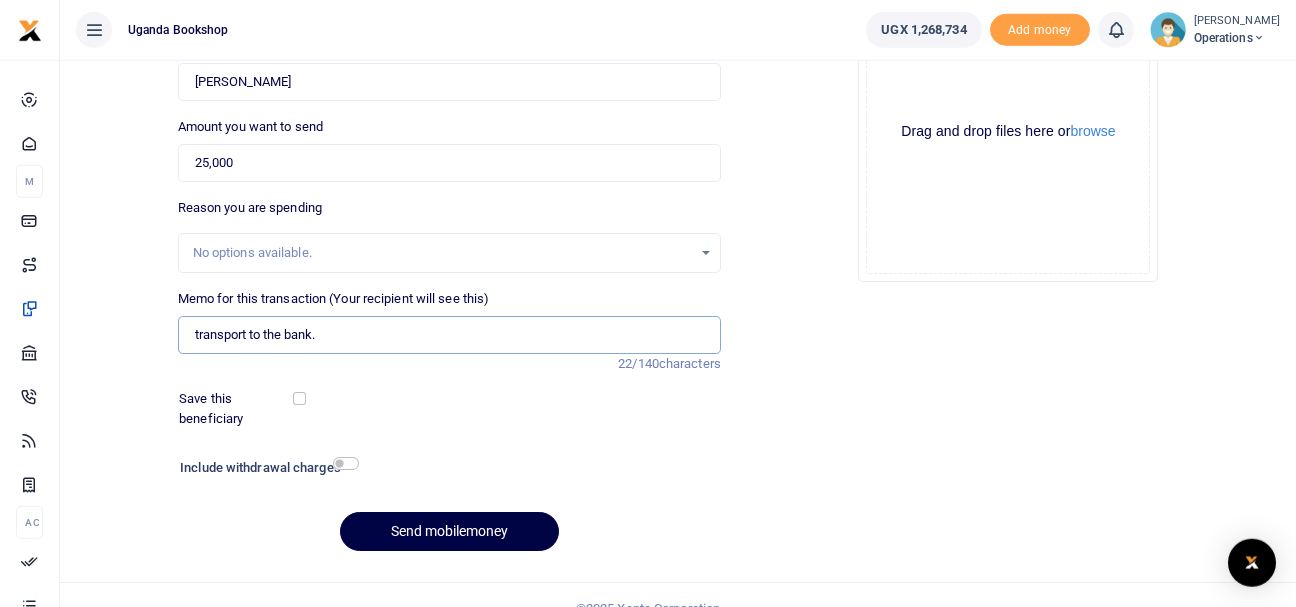 type on "transport to the bank." 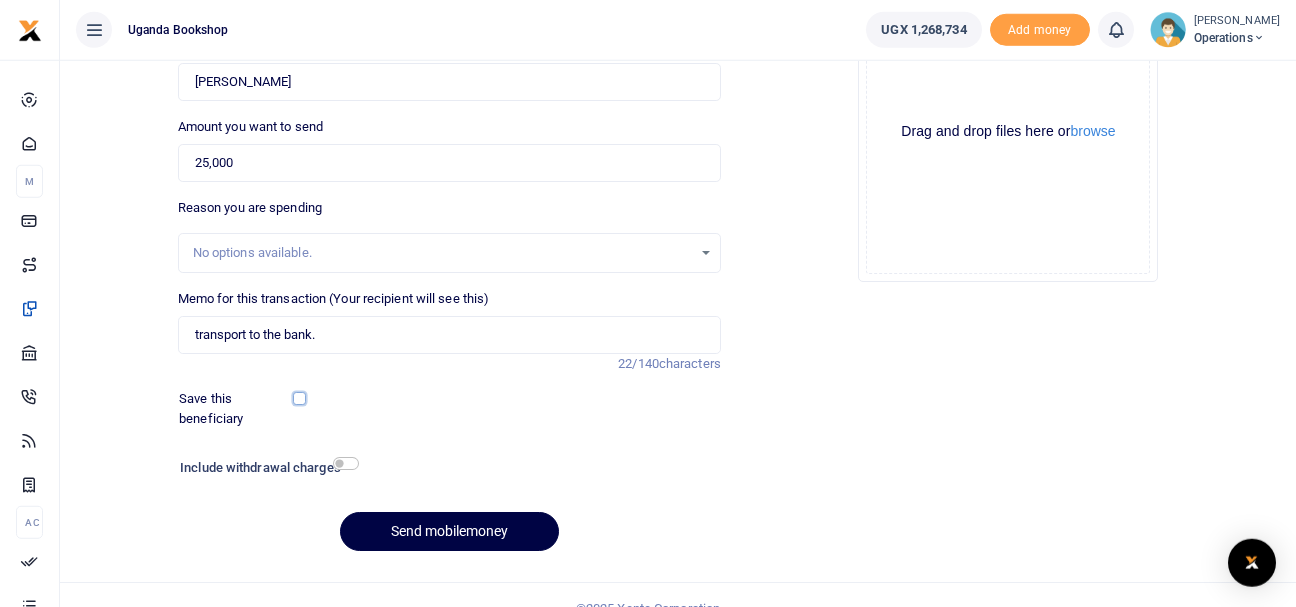 click at bounding box center (299, 398) 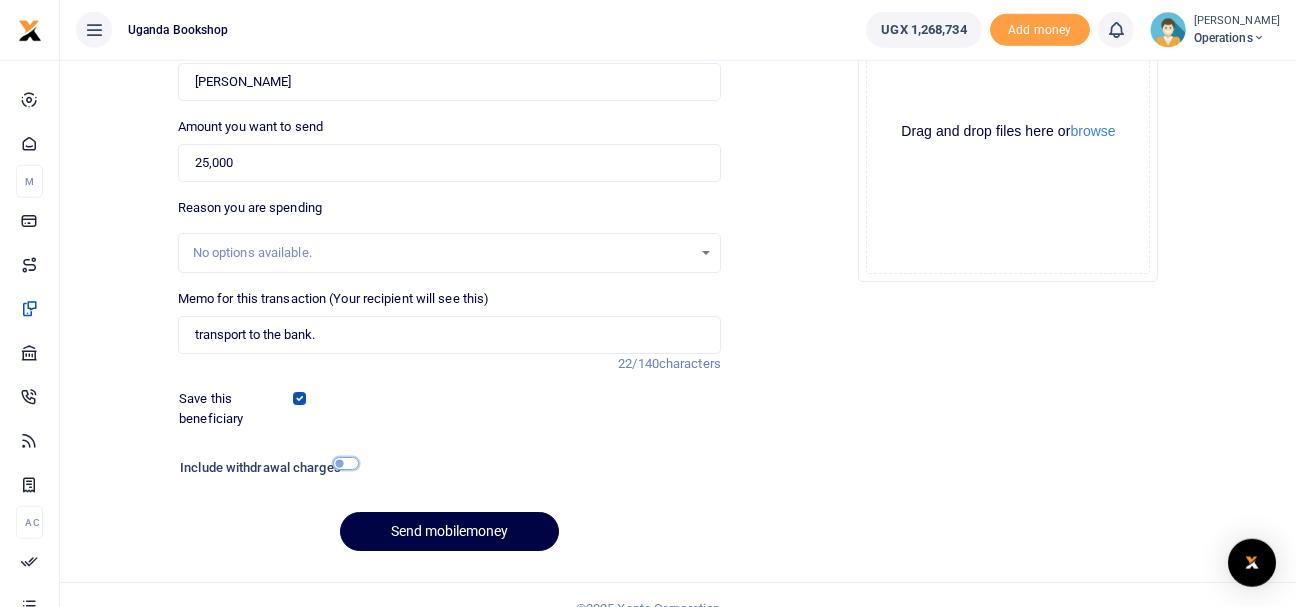 click at bounding box center [346, 463] 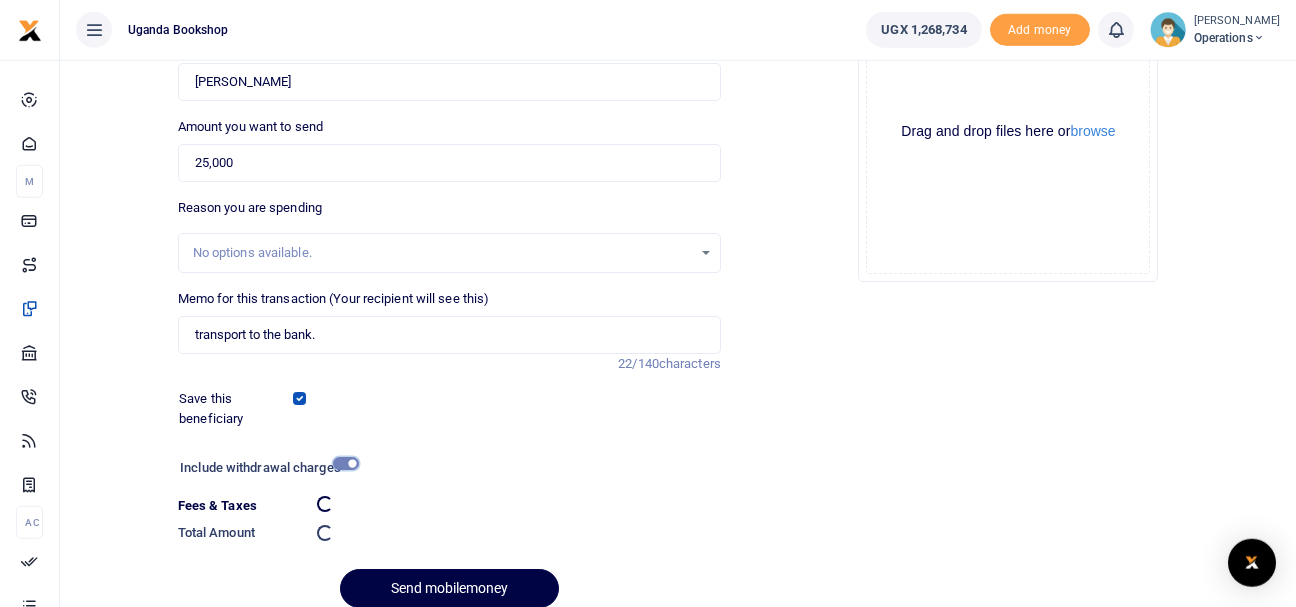 click at bounding box center (346, 463) 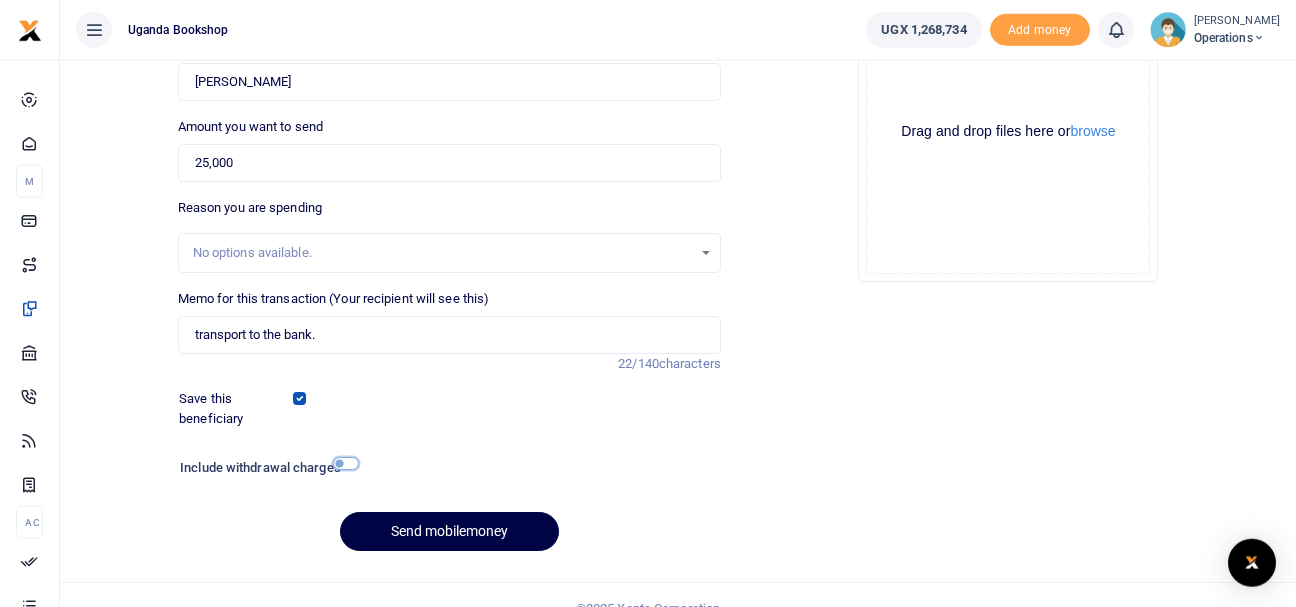 click at bounding box center [346, 463] 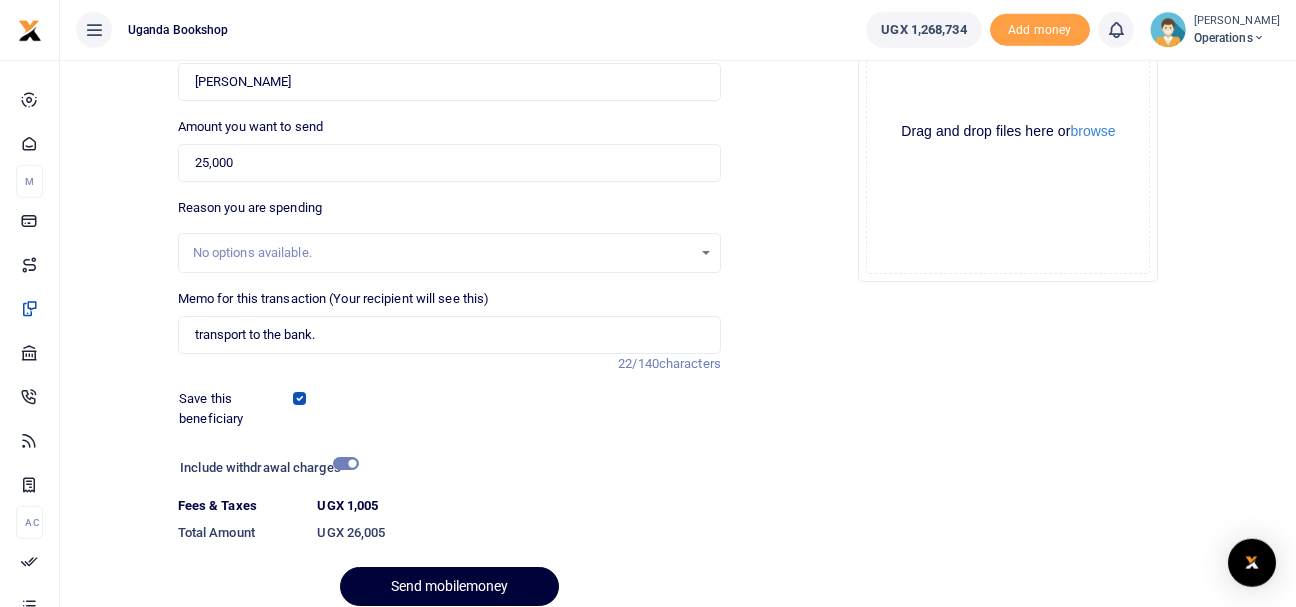 click on "Send mobilemoney" at bounding box center (449, 586) 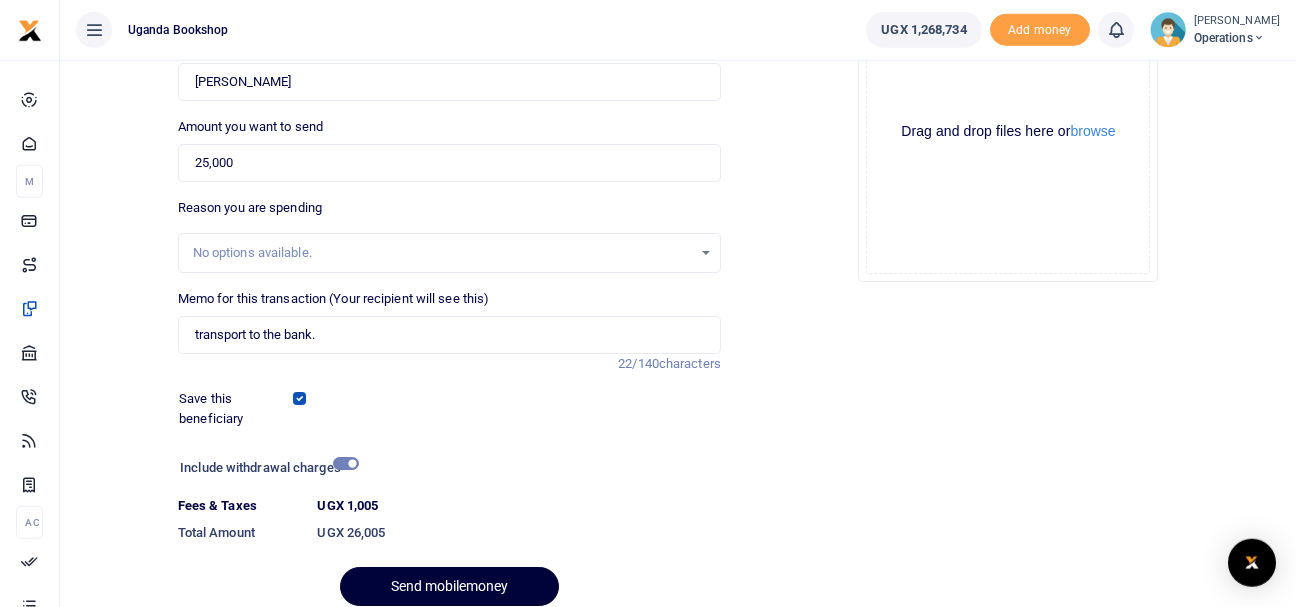 click on "Send mobilemoney" at bounding box center [449, 586] 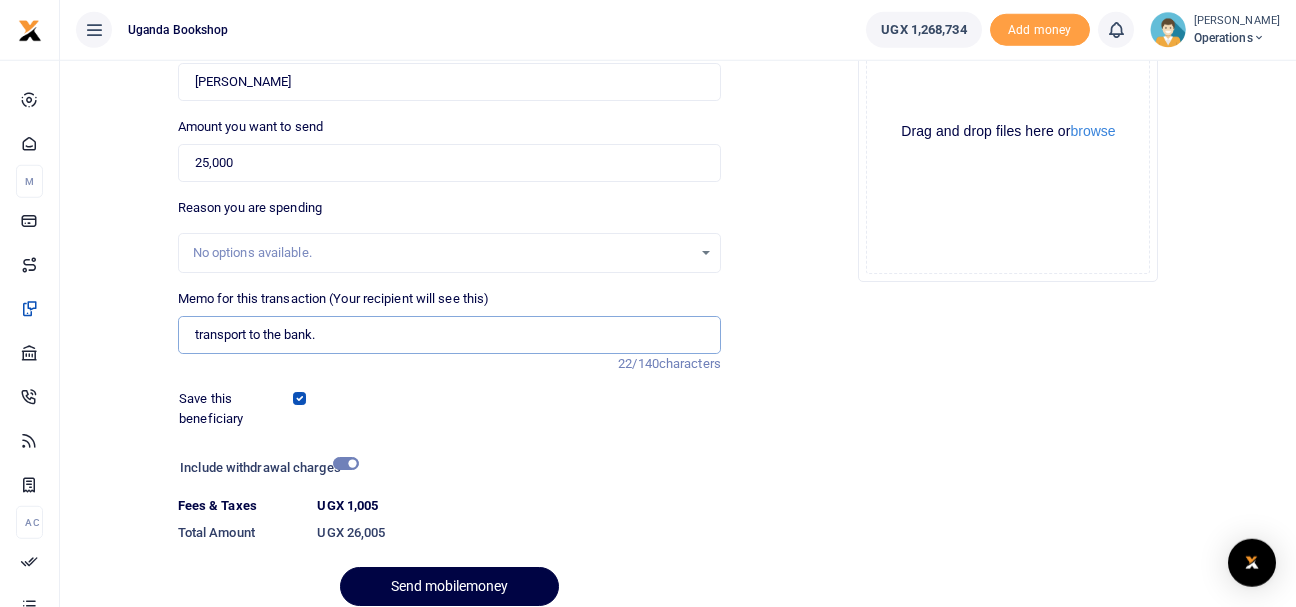 click on "transport to the bank." at bounding box center (449, 335) 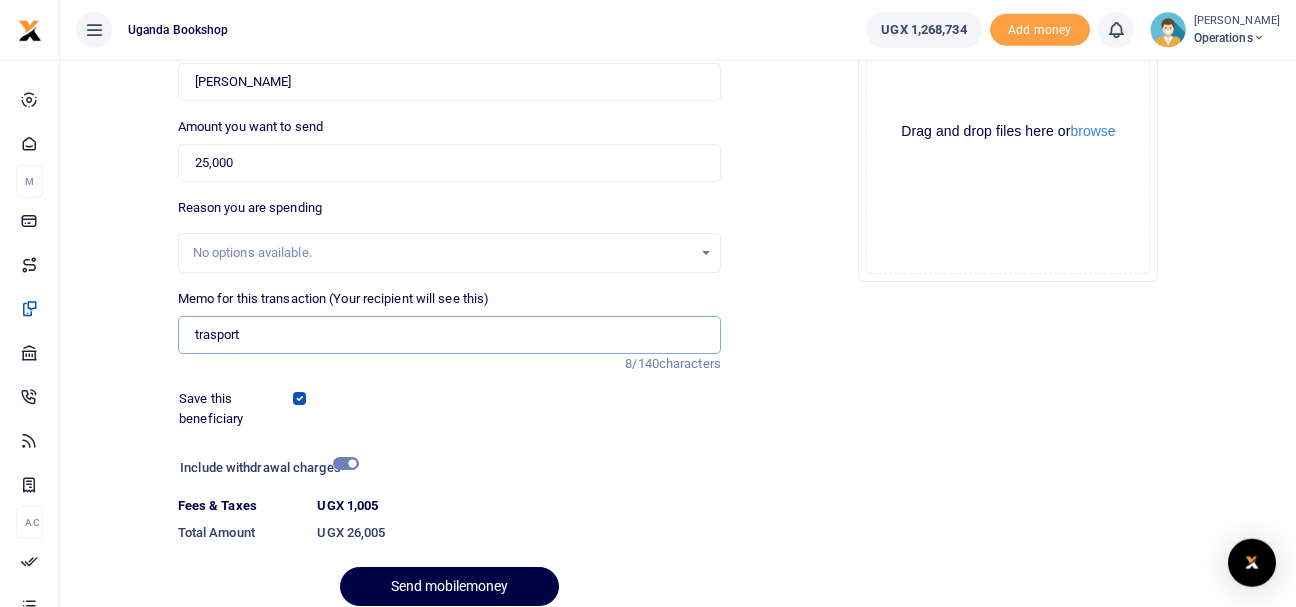 type on "trasport" 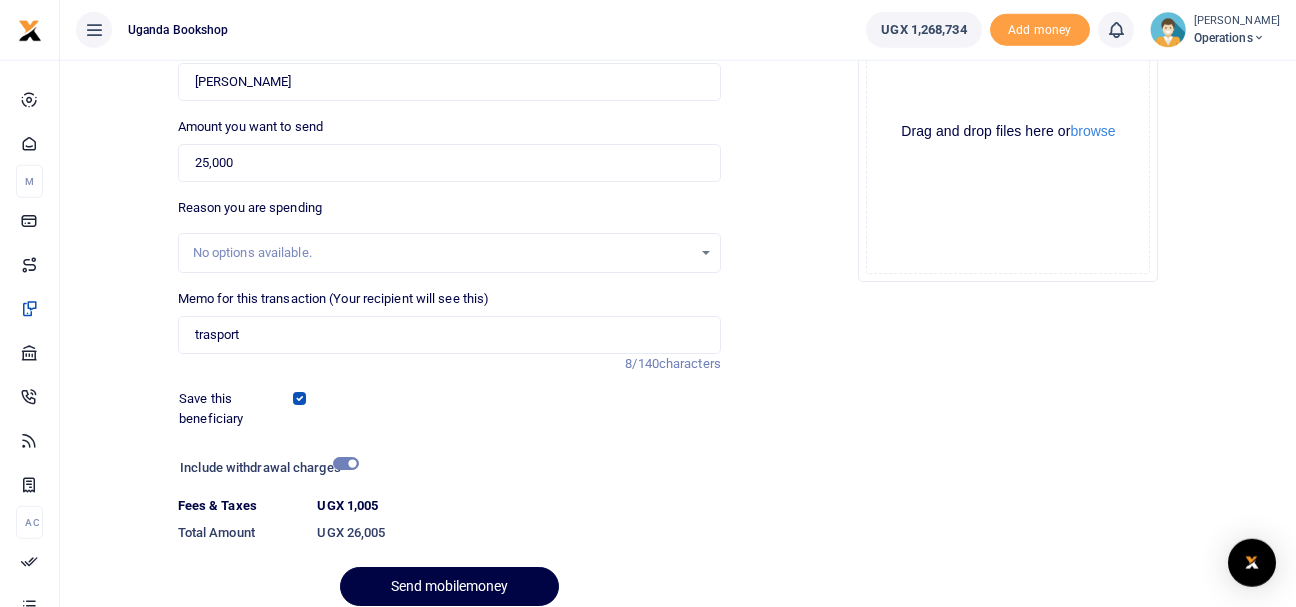 click at bounding box center [485, 595] 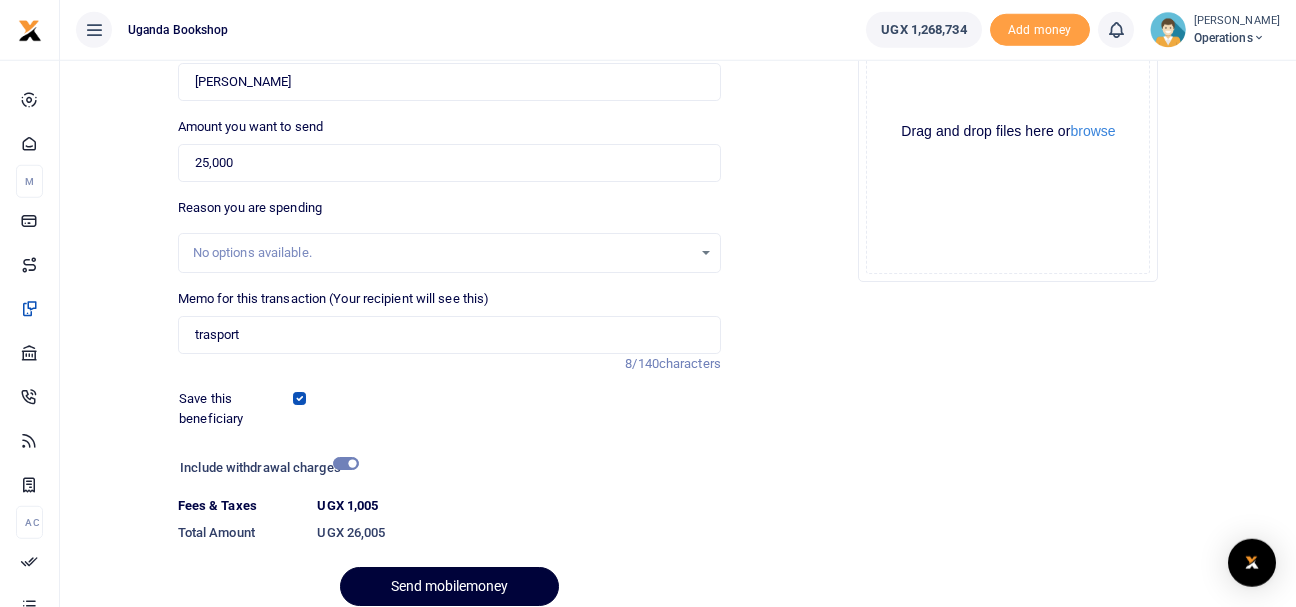 click on "Send mobilemoney" at bounding box center [449, 586] 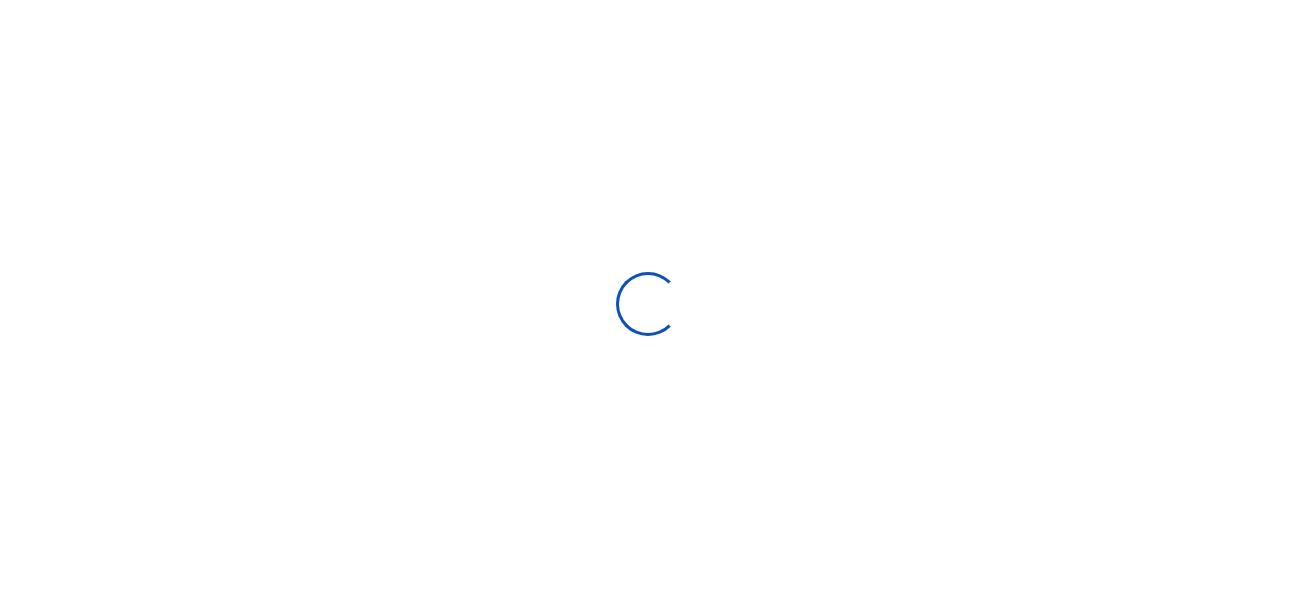 scroll, scrollTop: 0, scrollLeft: 0, axis: both 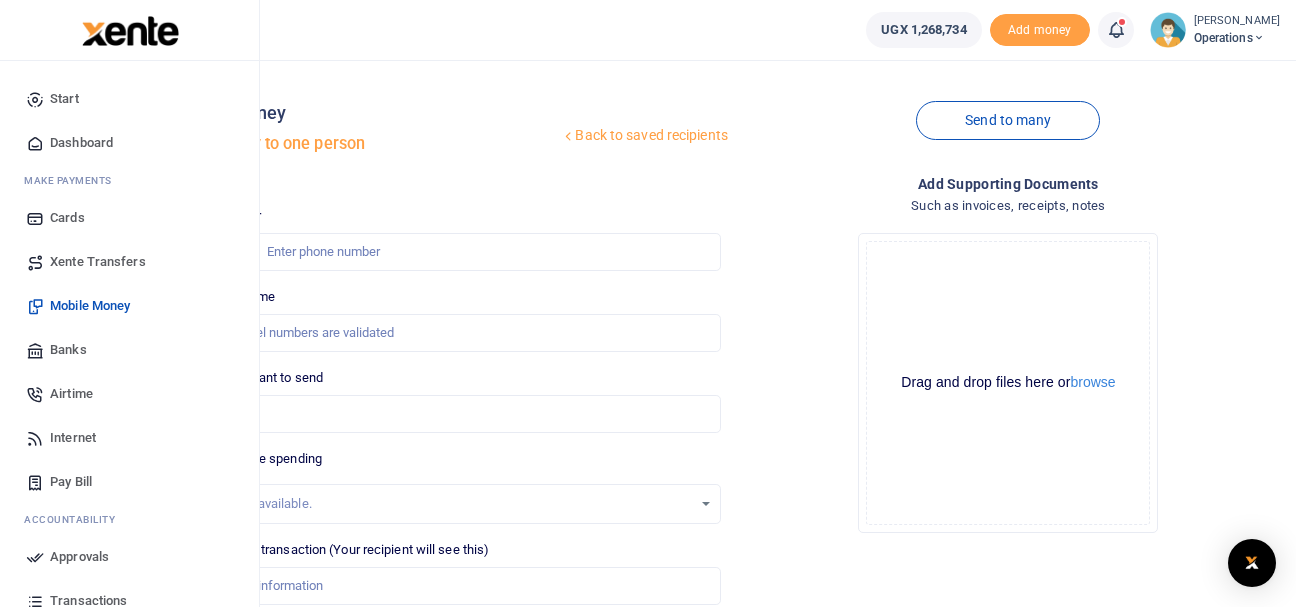 click on "Dashboard" at bounding box center (81, 143) 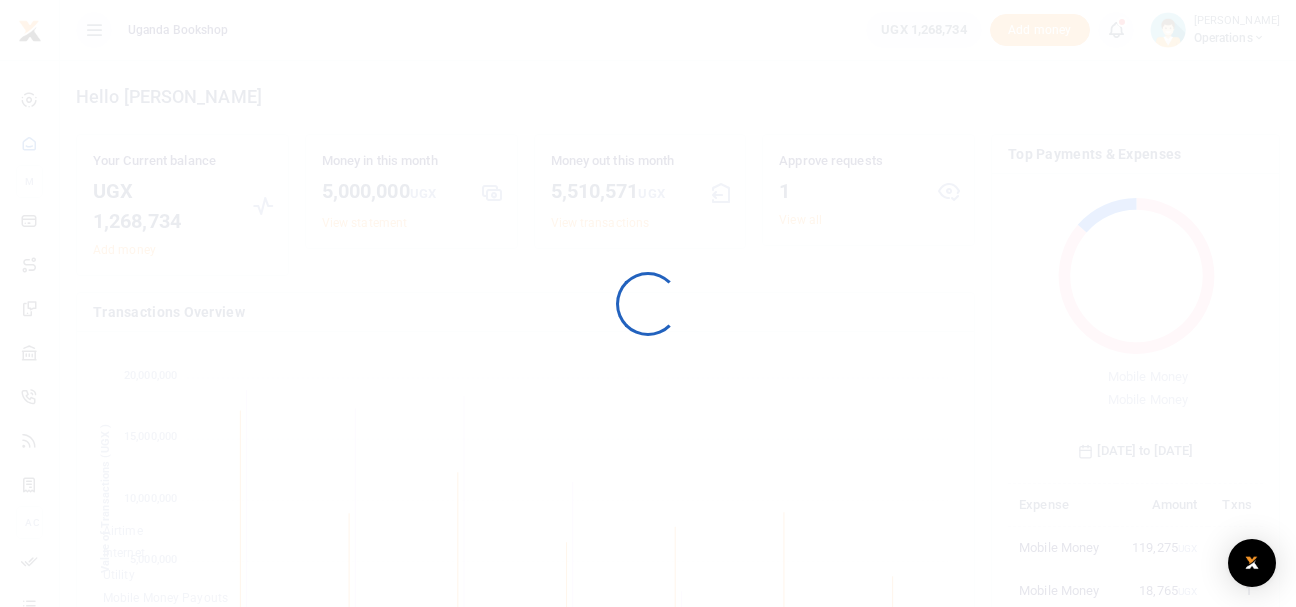 scroll, scrollTop: 0, scrollLeft: 0, axis: both 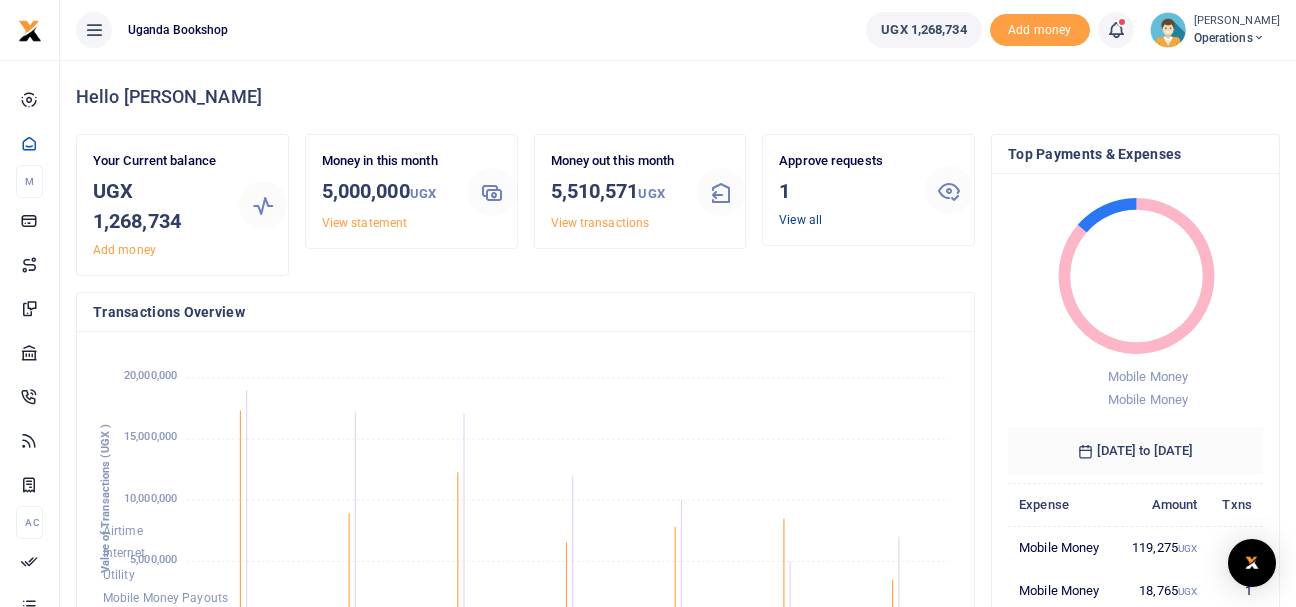 click on "View all" at bounding box center (800, 220) 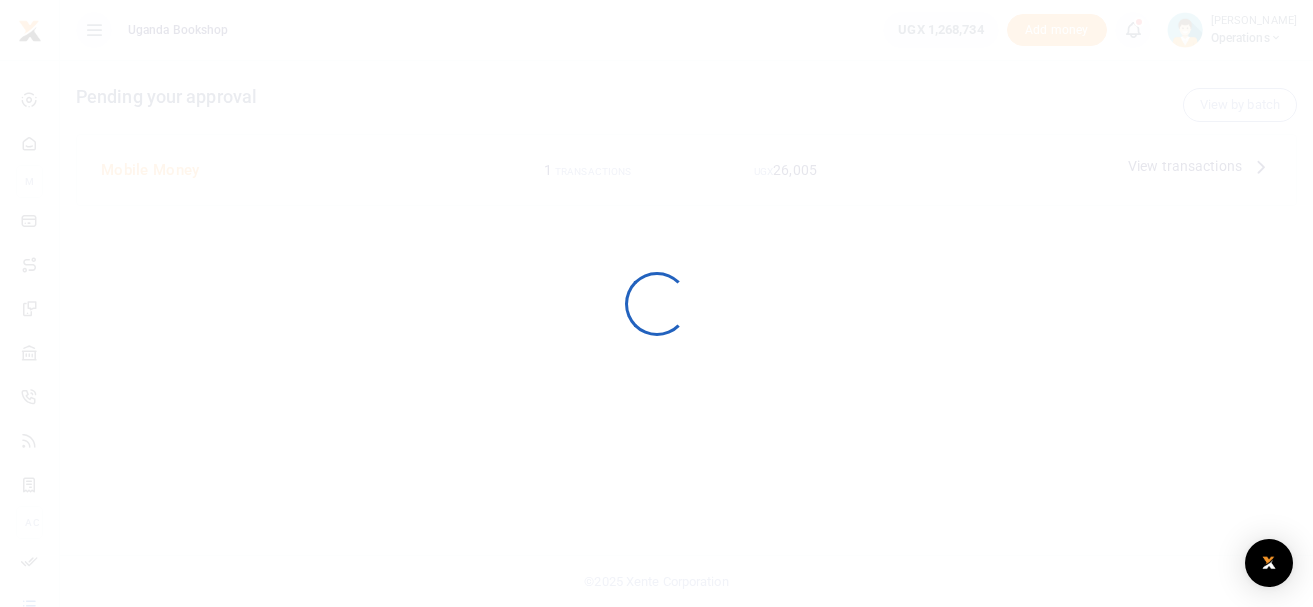 scroll, scrollTop: 0, scrollLeft: 0, axis: both 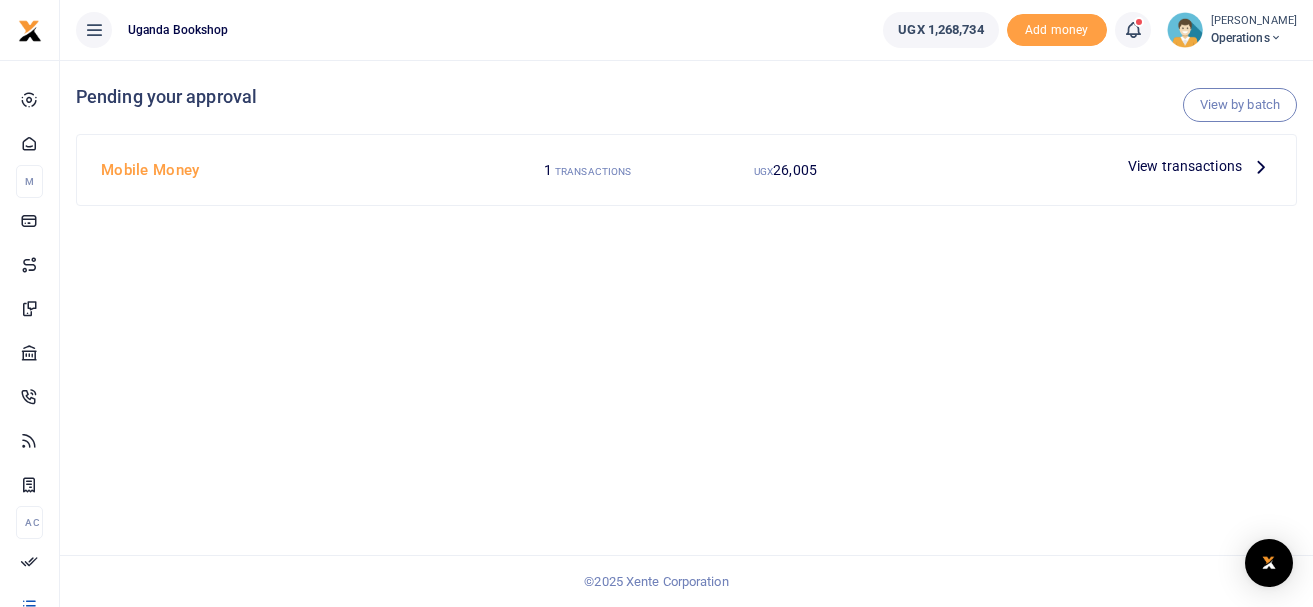 click at bounding box center (1261, 166) 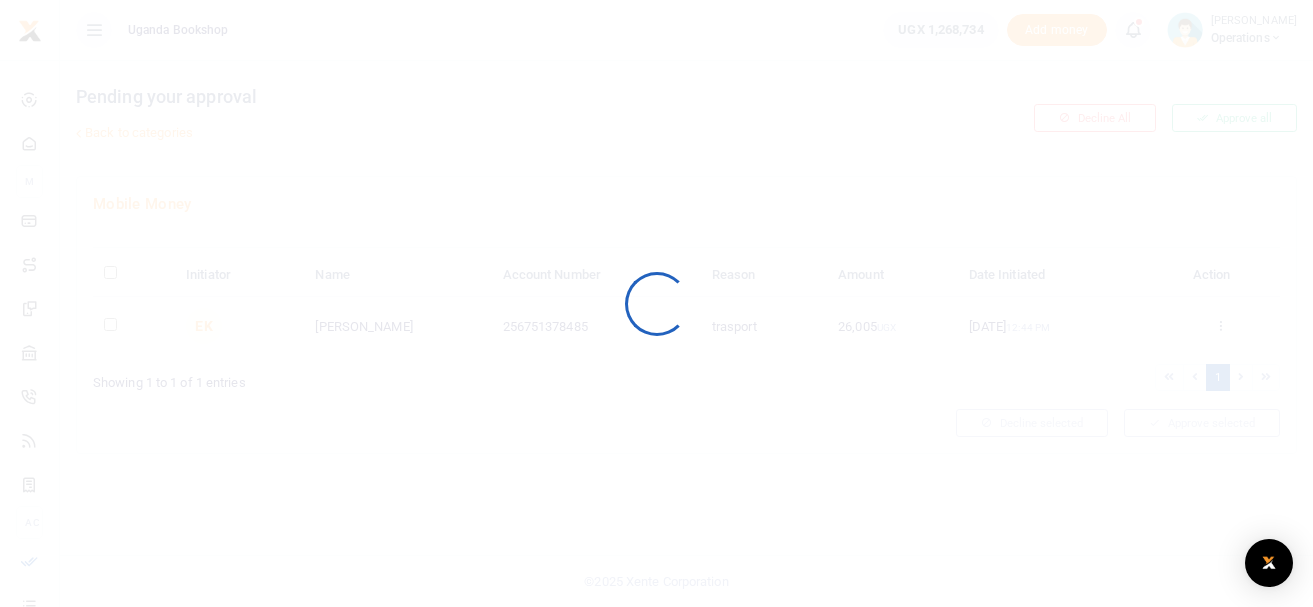 scroll, scrollTop: 0, scrollLeft: 0, axis: both 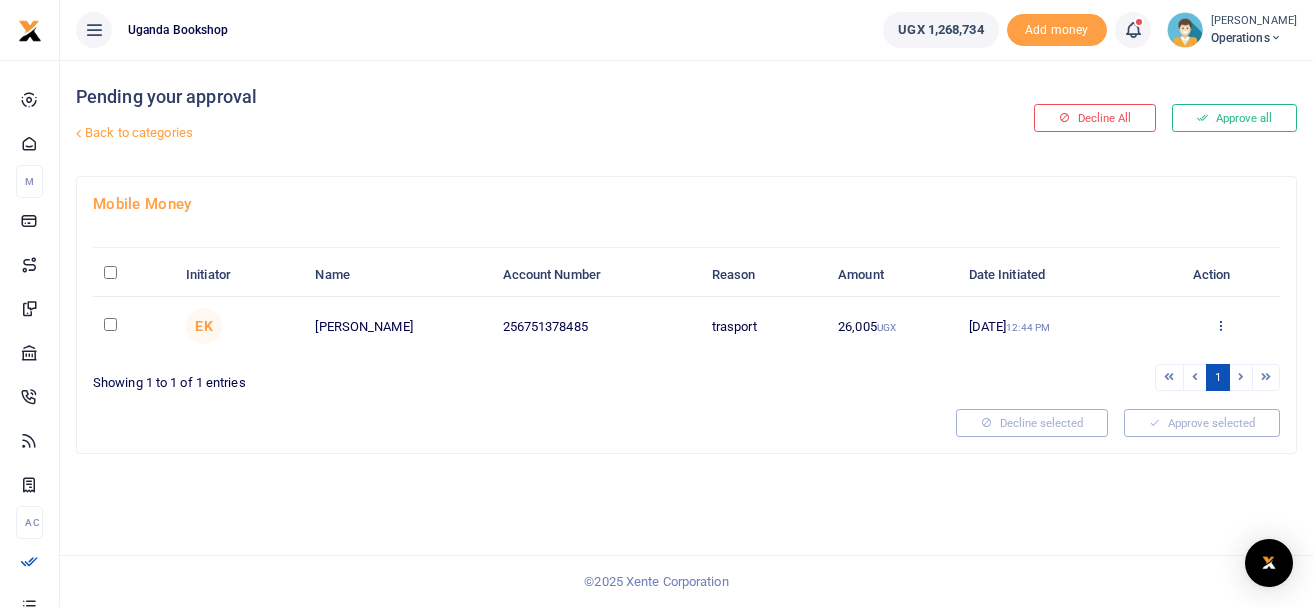 click at bounding box center [1220, 325] 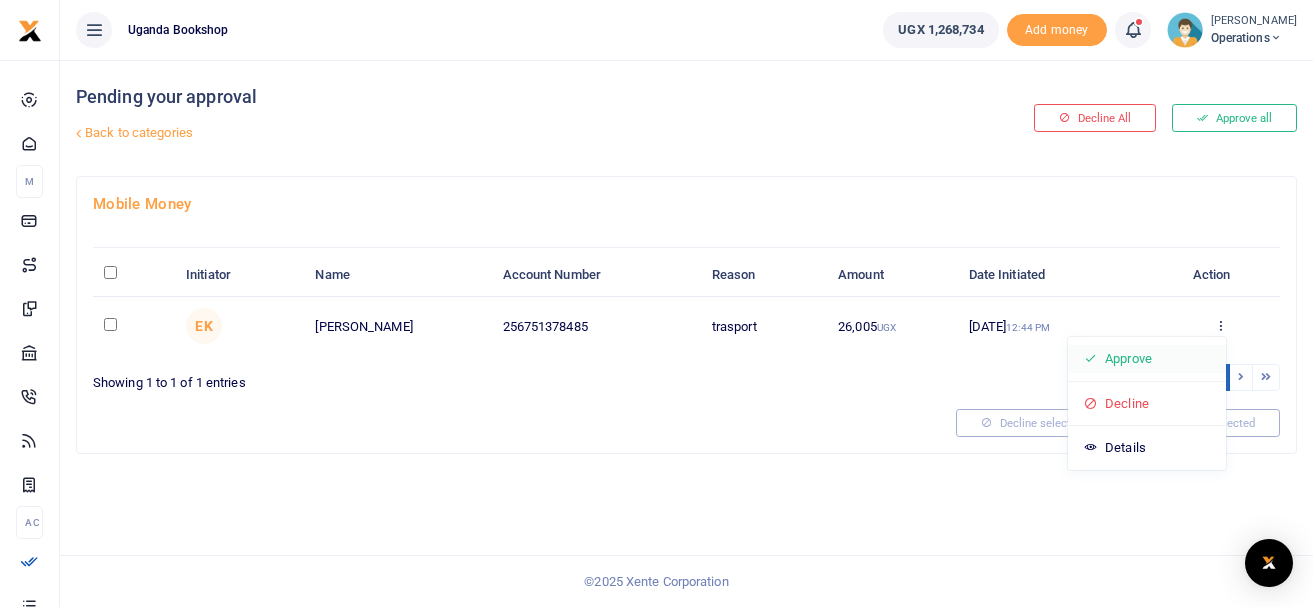 click on "Approve" at bounding box center [1147, 359] 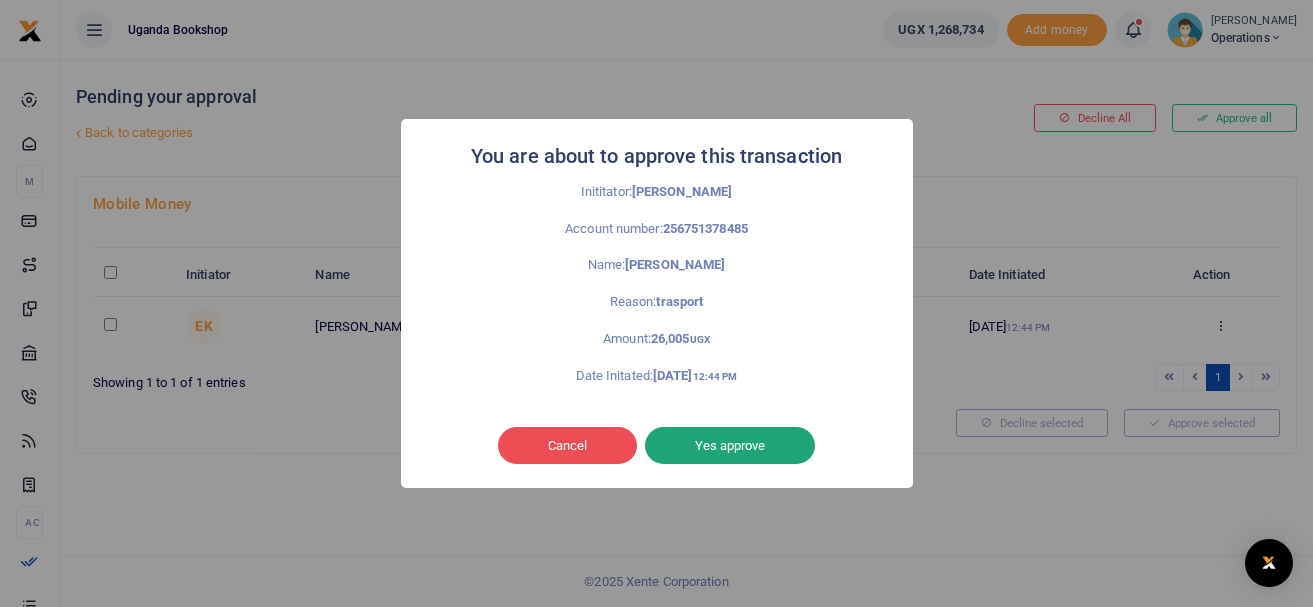 click on "Yes approve" at bounding box center [730, 446] 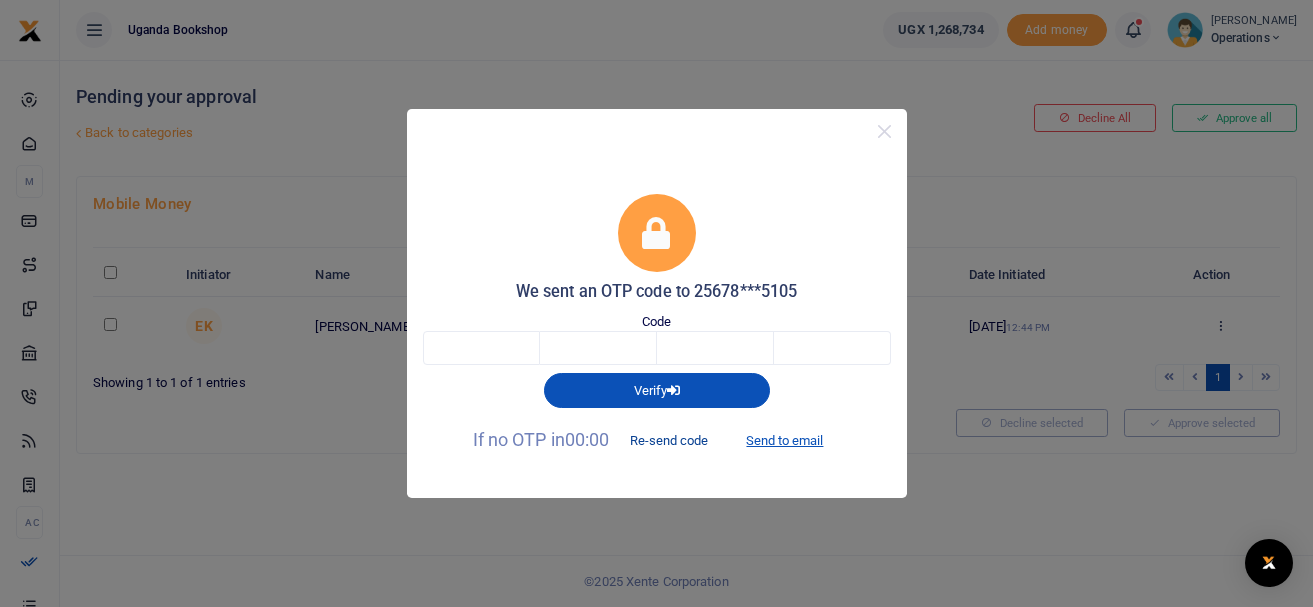 click on "Re-send code" at bounding box center [669, 441] 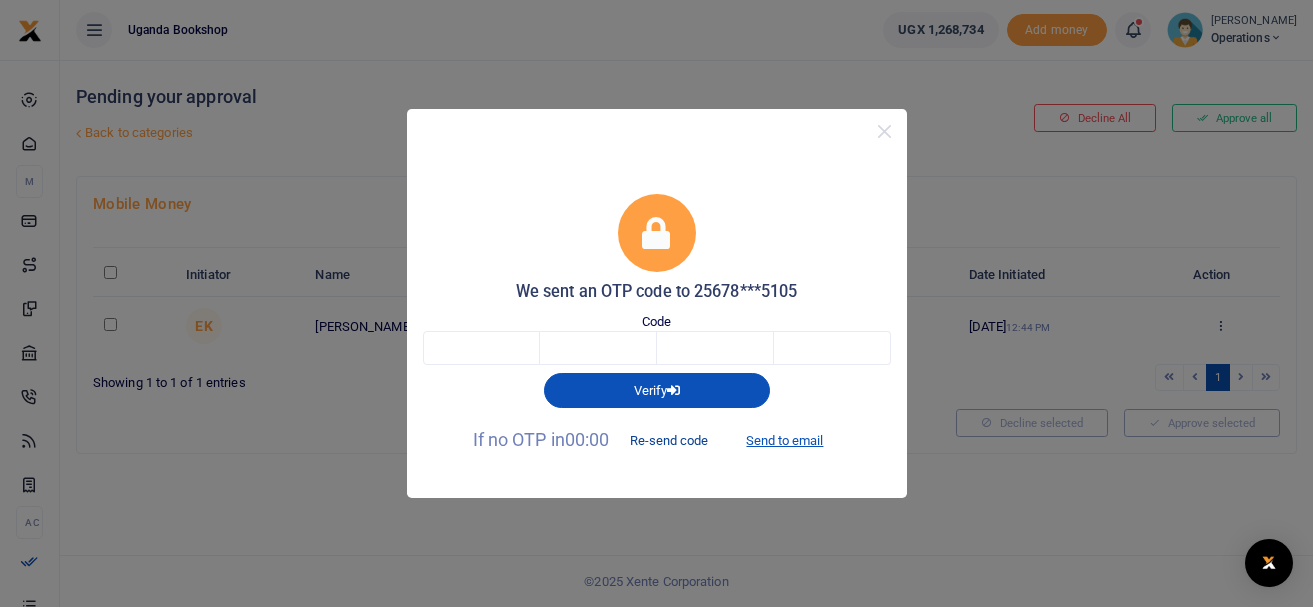 click on "Re-send code" at bounding box center (669, 441) 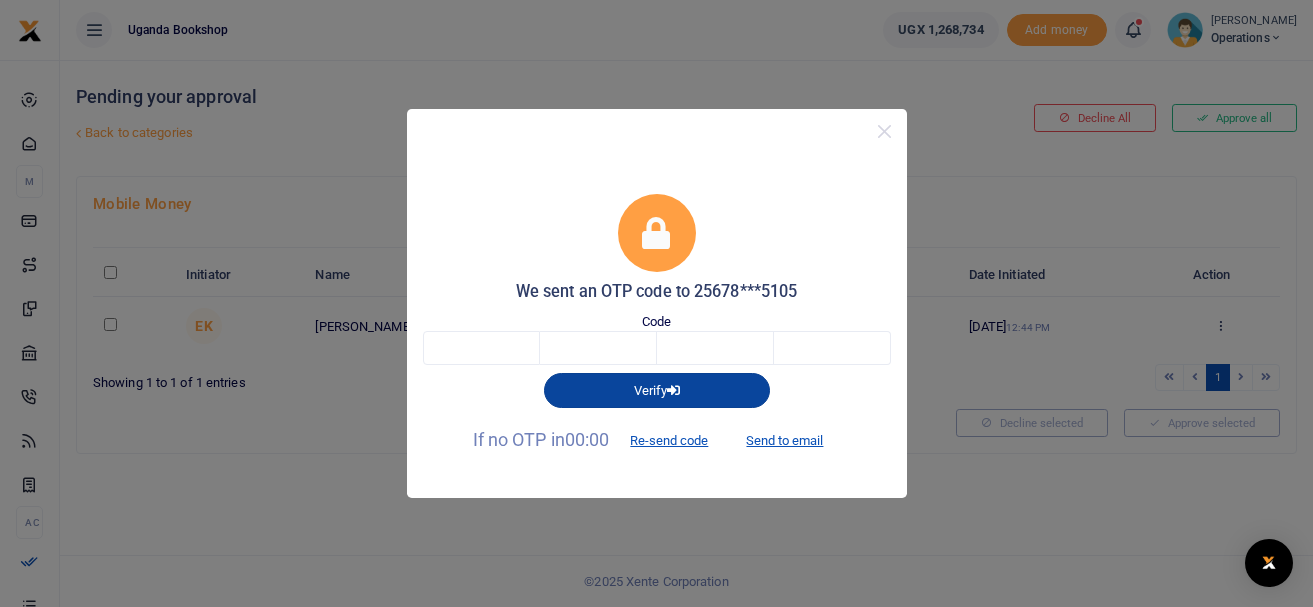 click at bounding box center (673, 390) 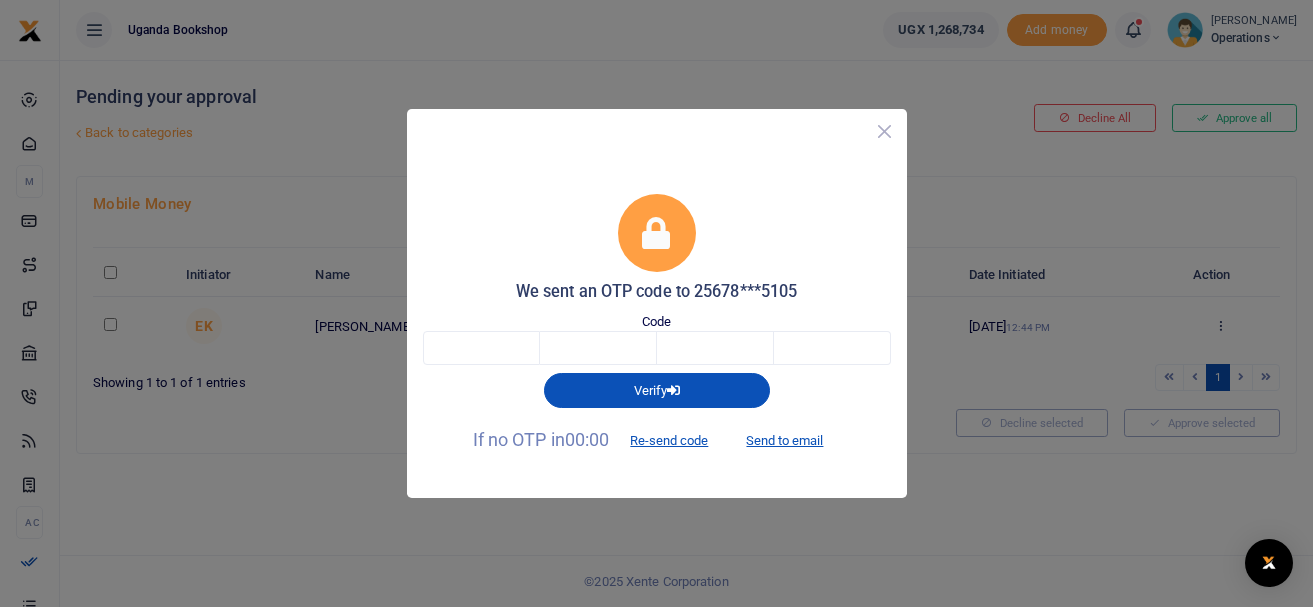 click at bounding box center (884, 131) 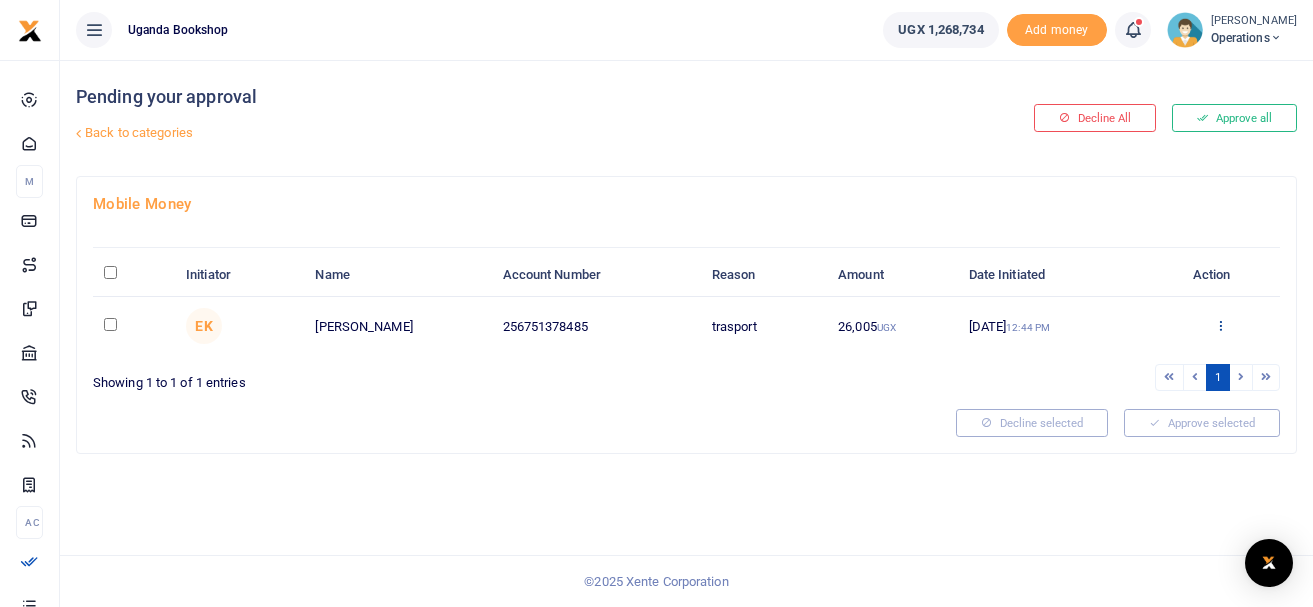 click at bounding box center (1220, 325) 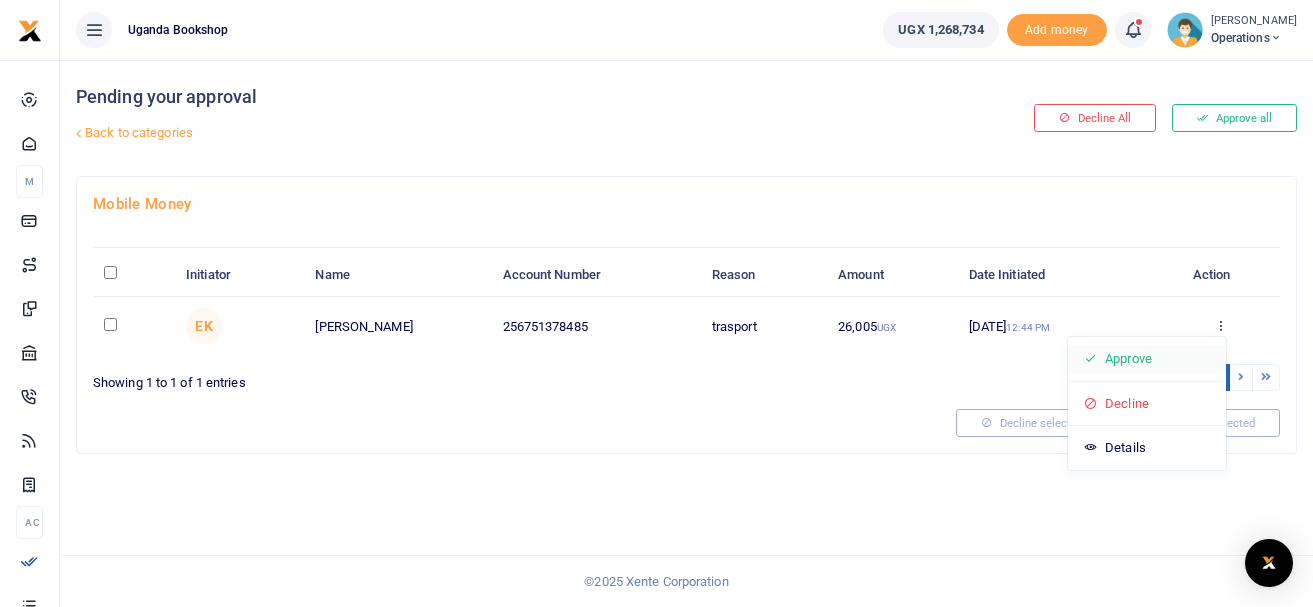click on "Approve" at bounding box center (1147, 359) 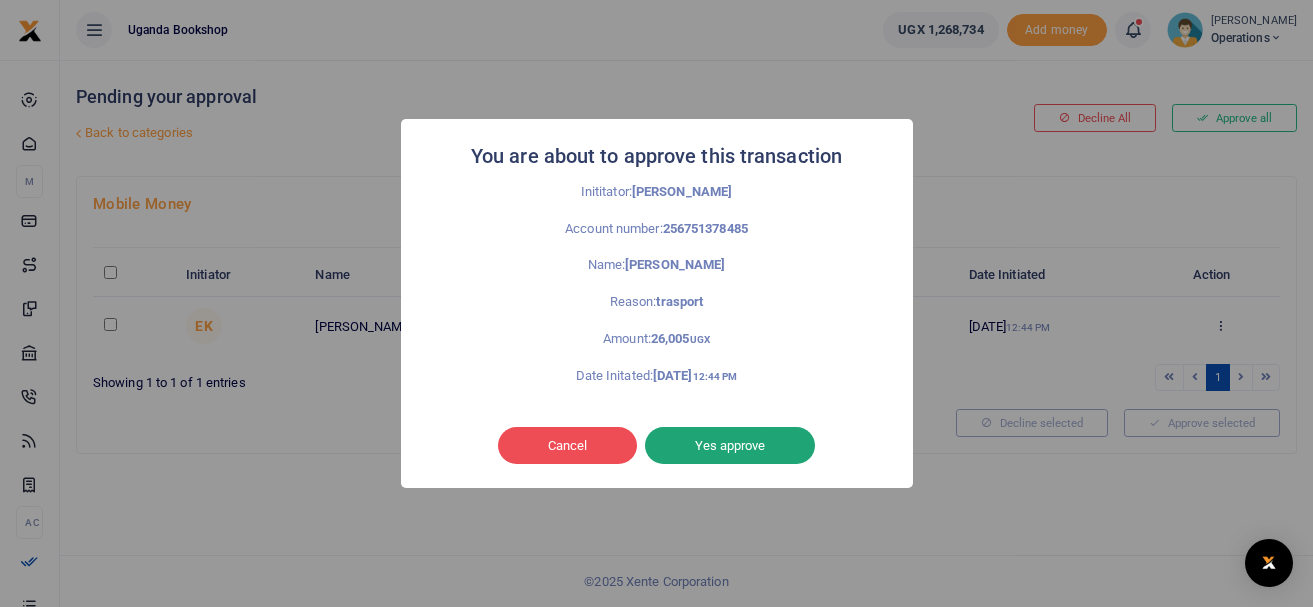 click on "Yes approve" at bounding box center [730, 446] 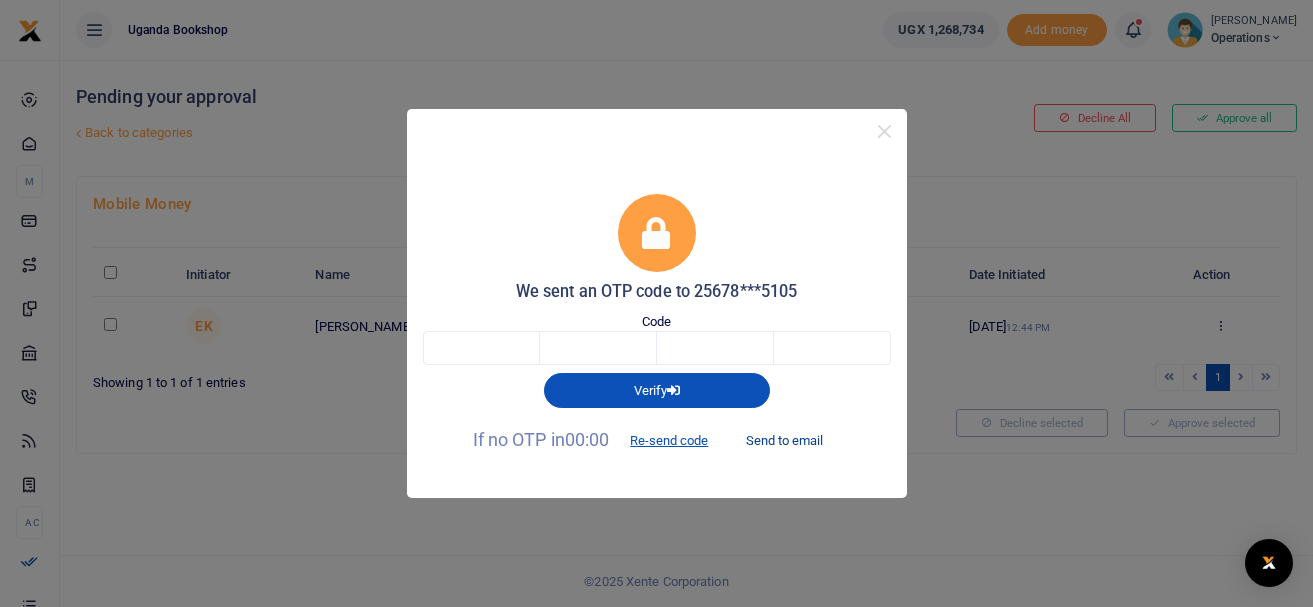 click on "Send to email" at bounding box center [784, 441] 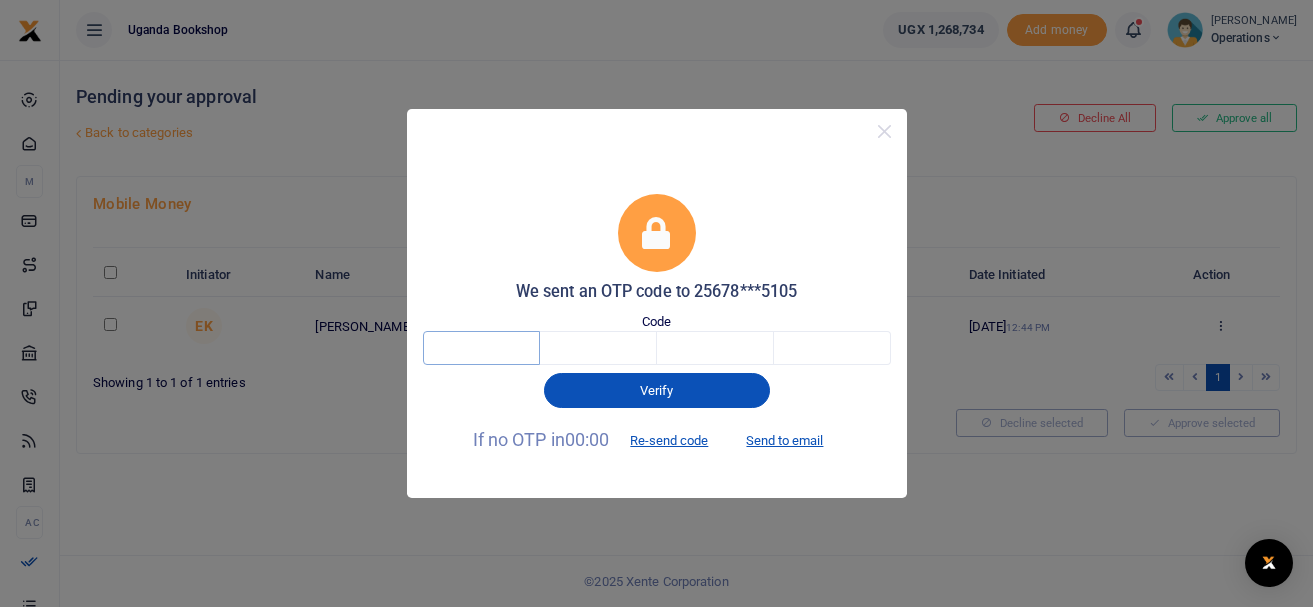 click at bounding box center (481, 348) 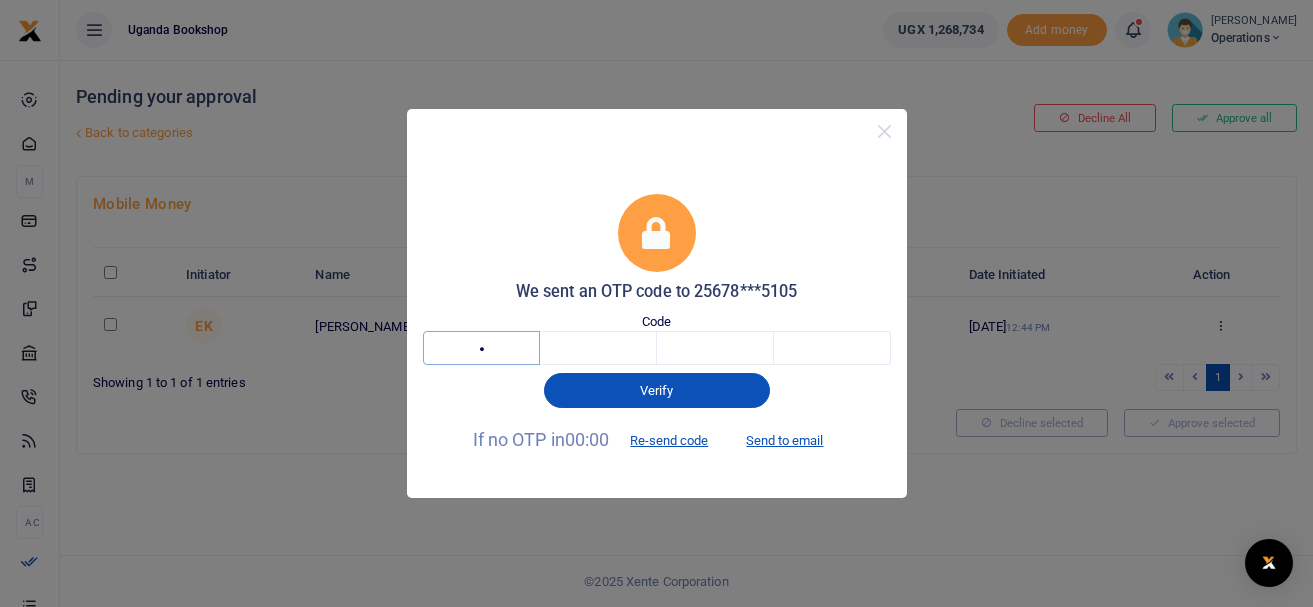 type on "3" 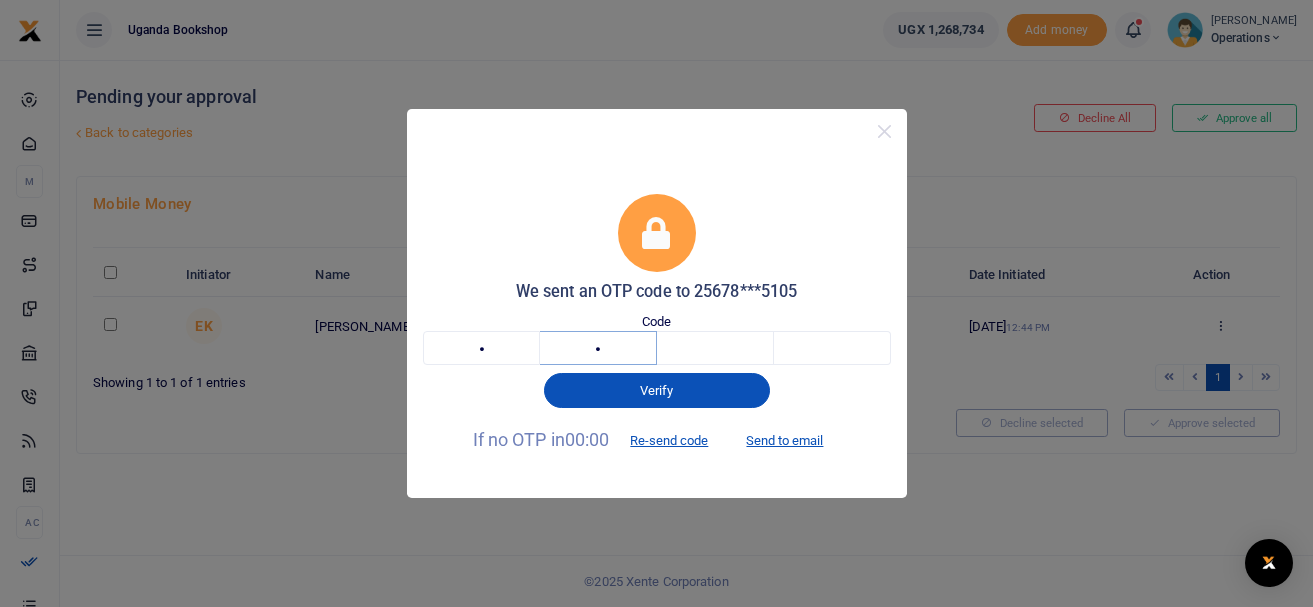 type on "2" 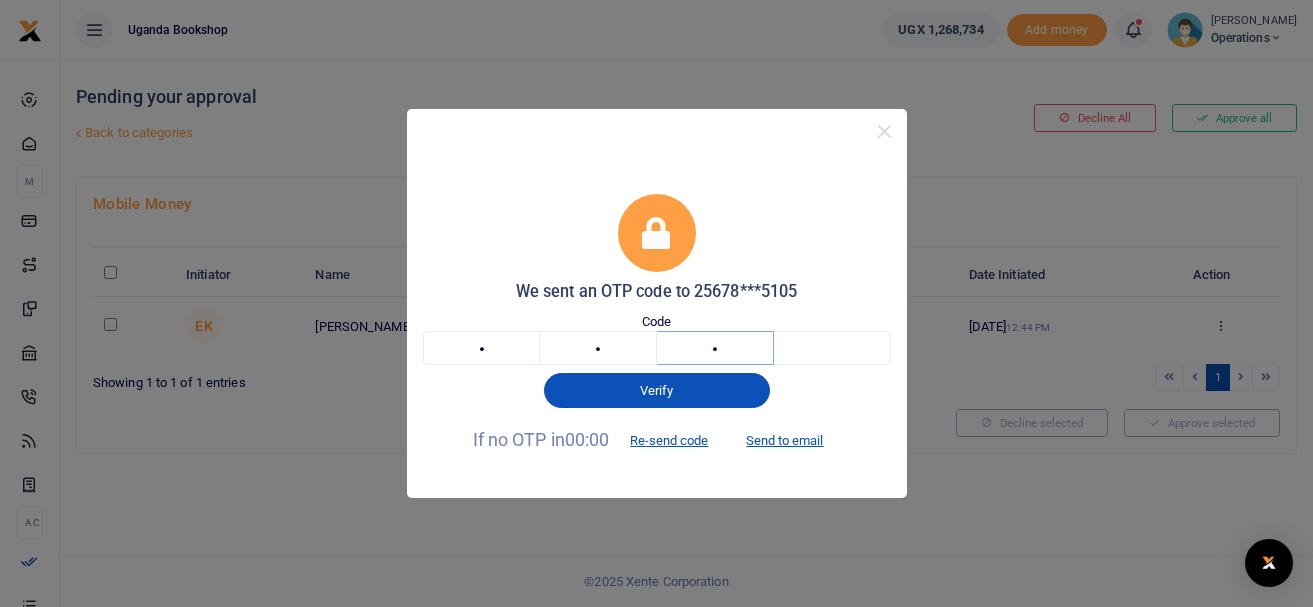 type on "7" 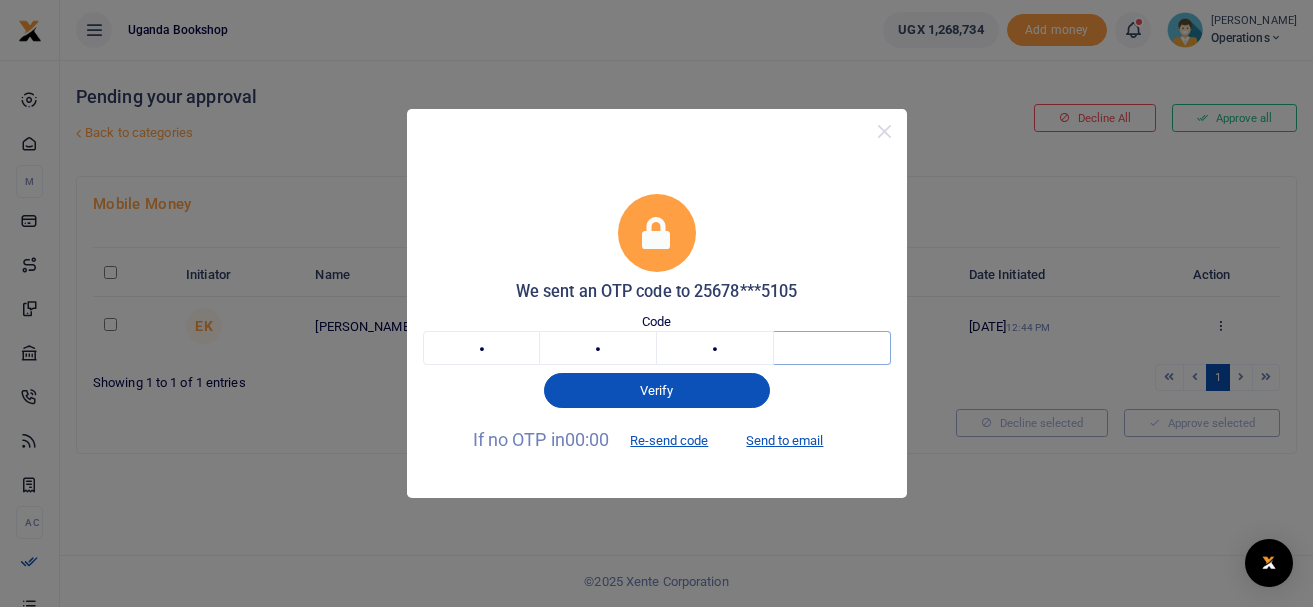 type on "1" 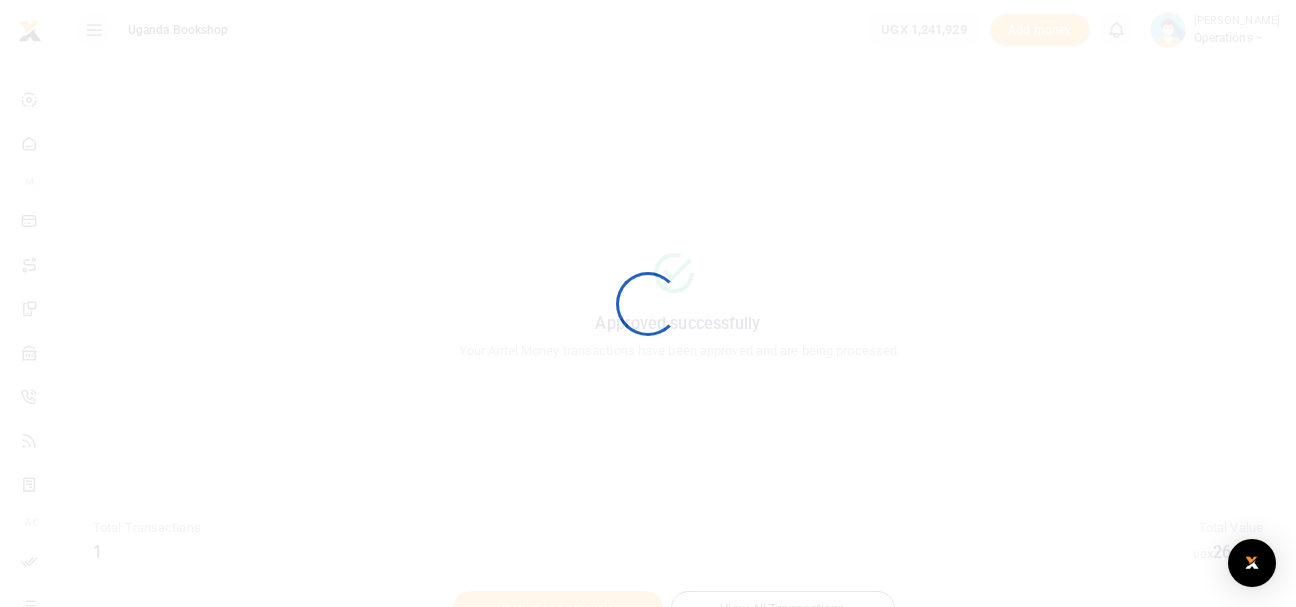 scroll, scrollTop: 0, scrollLeft: 0, axis: both 